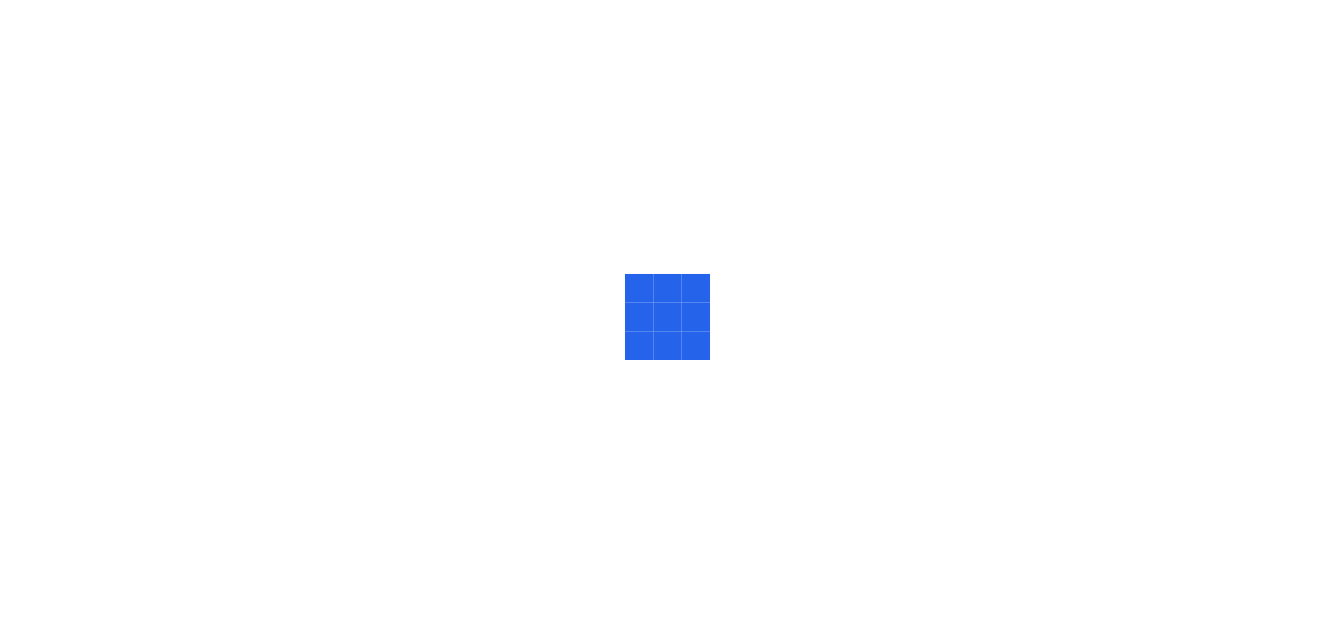 scroll, scrollTop: 0, scrollLeft: 0, axis: both 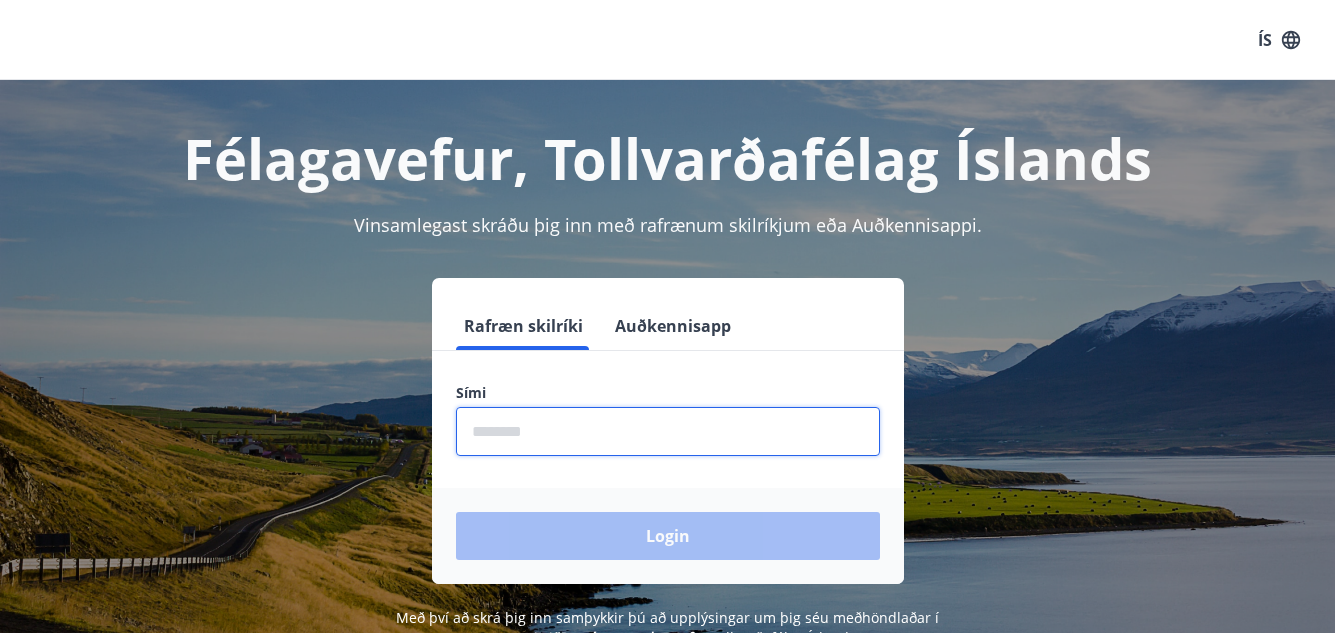 click at bounding box center (668, 431) 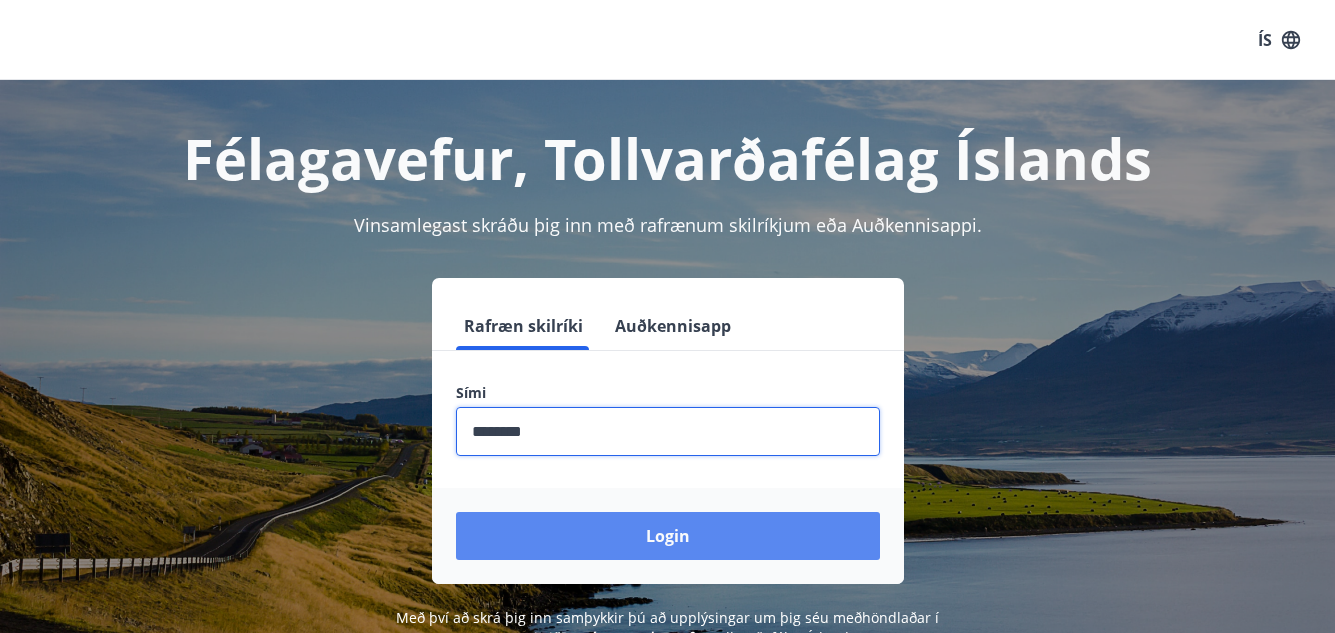 type on "********" 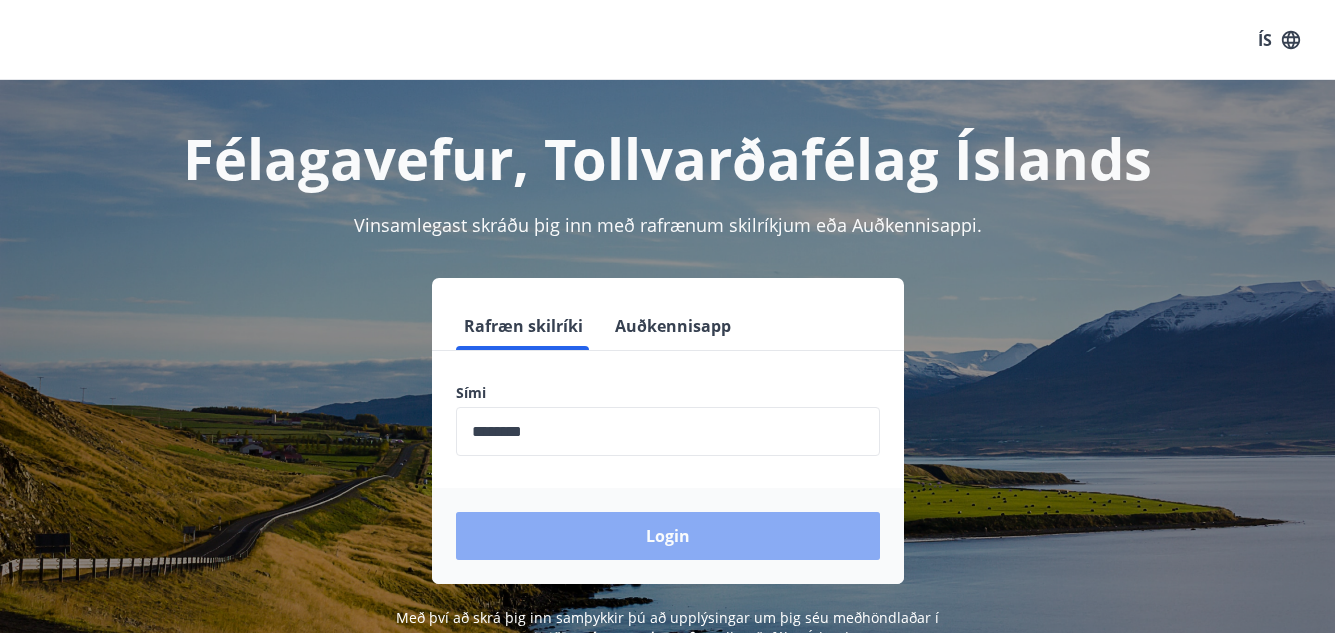 click on "Login" at bounding box center (668, 536) 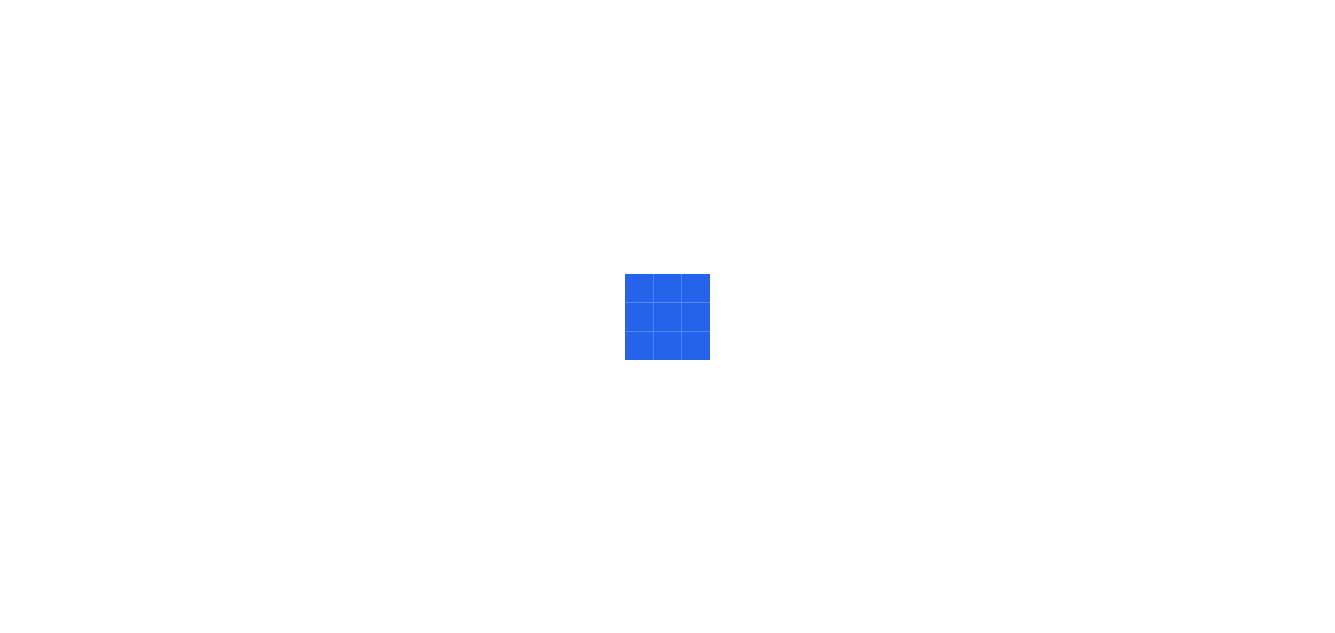 scroll, scrollTop: 0, scrollLeft: 0, axis: both 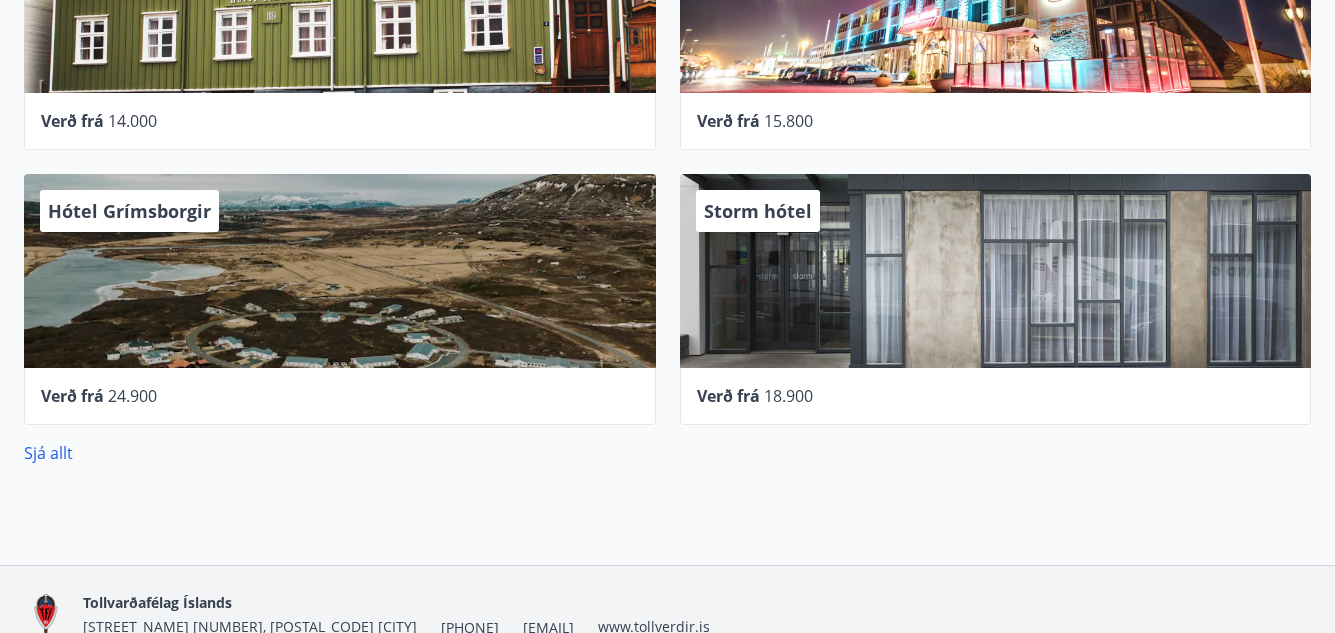 click on "Storm hótel" at bounding box center (758, 211) 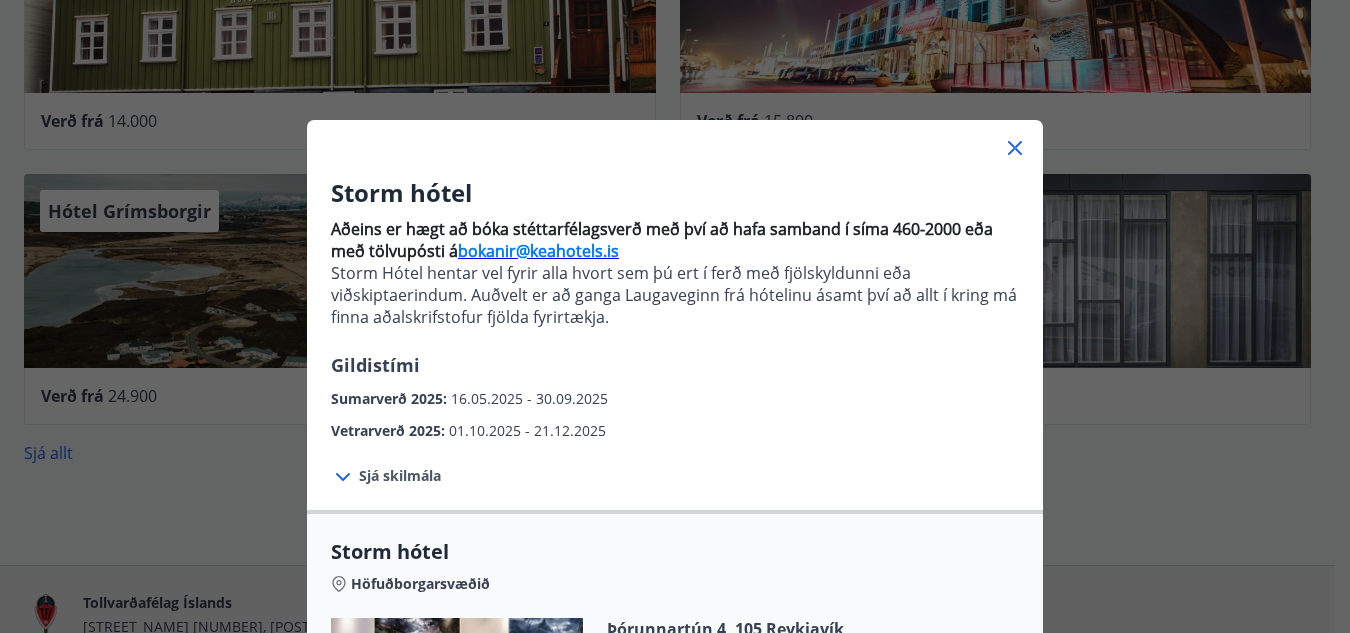 click 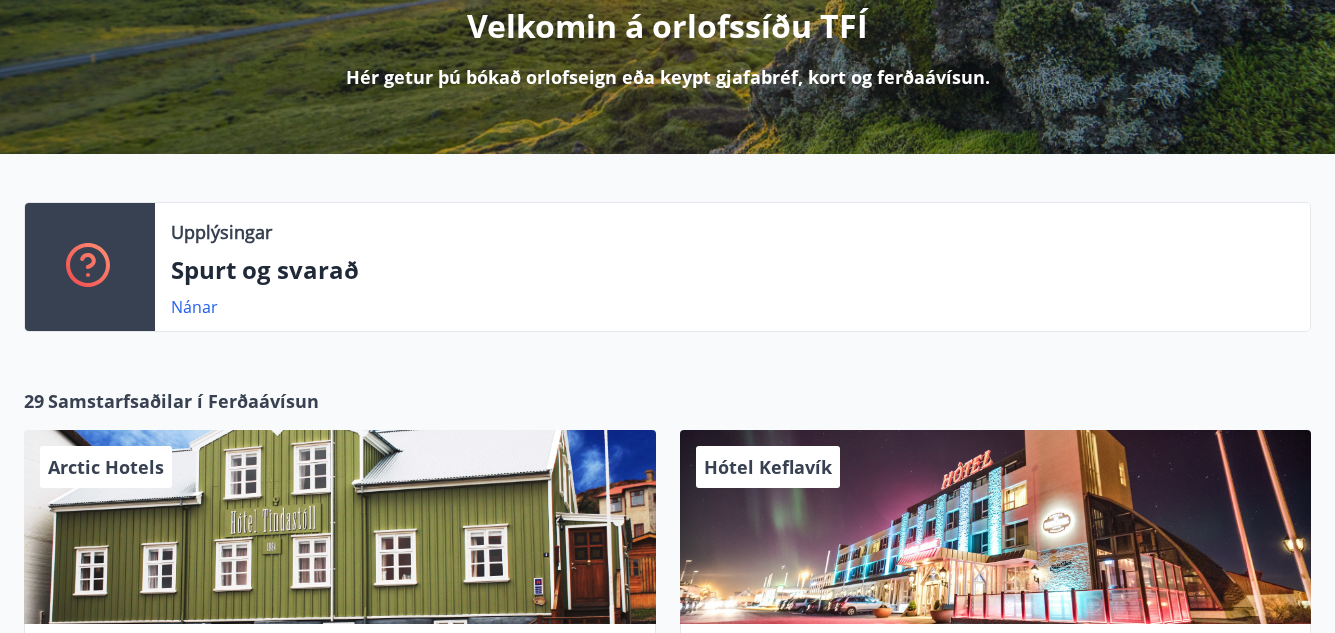 scroll, scrollTop: 300, scrollLeft: 0, axis: vertical 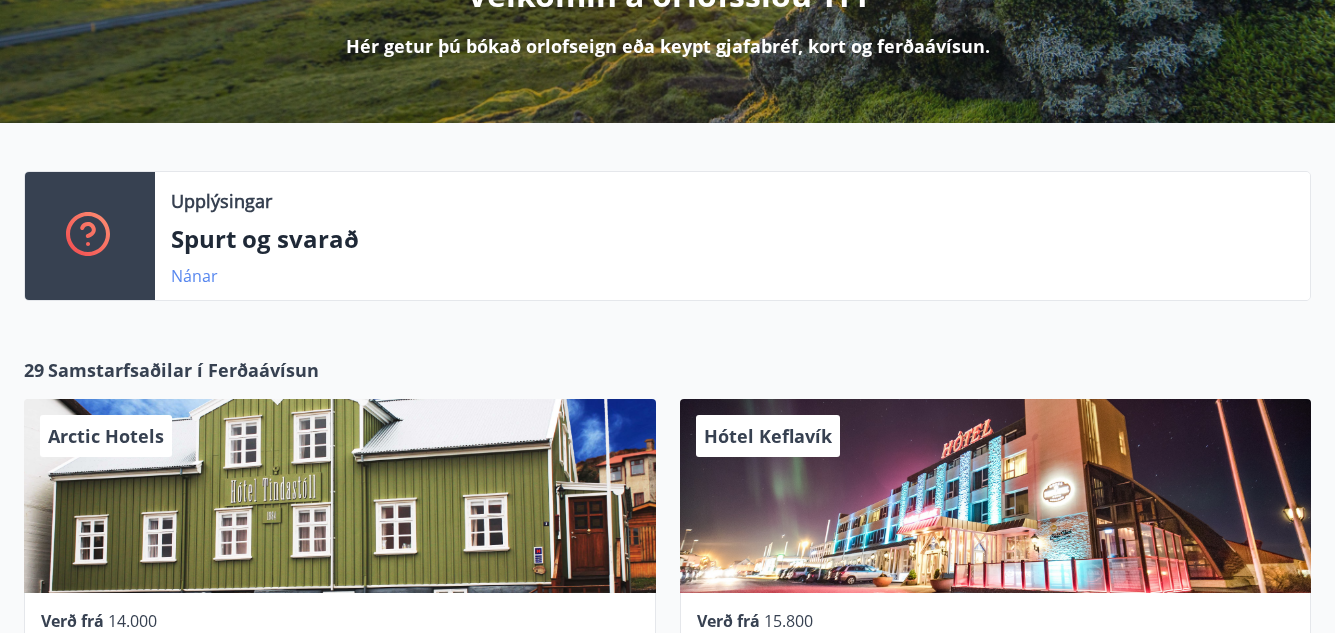 click on "Nánar" at bounding box center (194, 276) 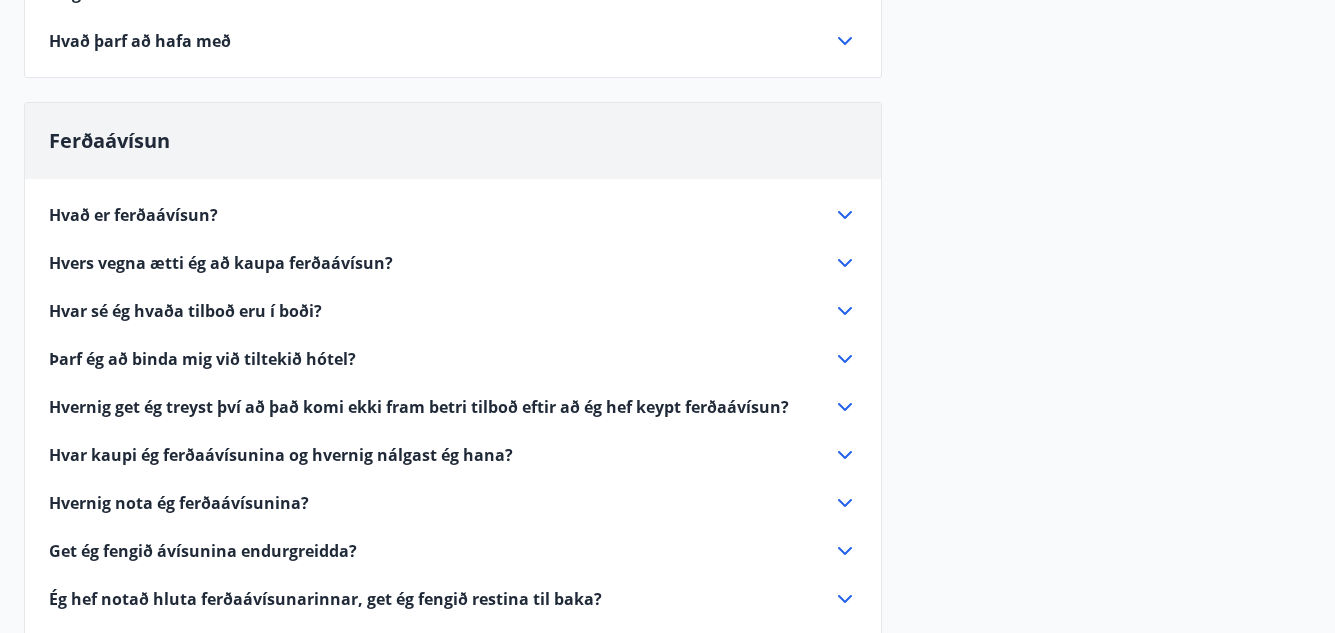 scroll, scrollTop: 400, scrollLeft: 0, axis: vertical 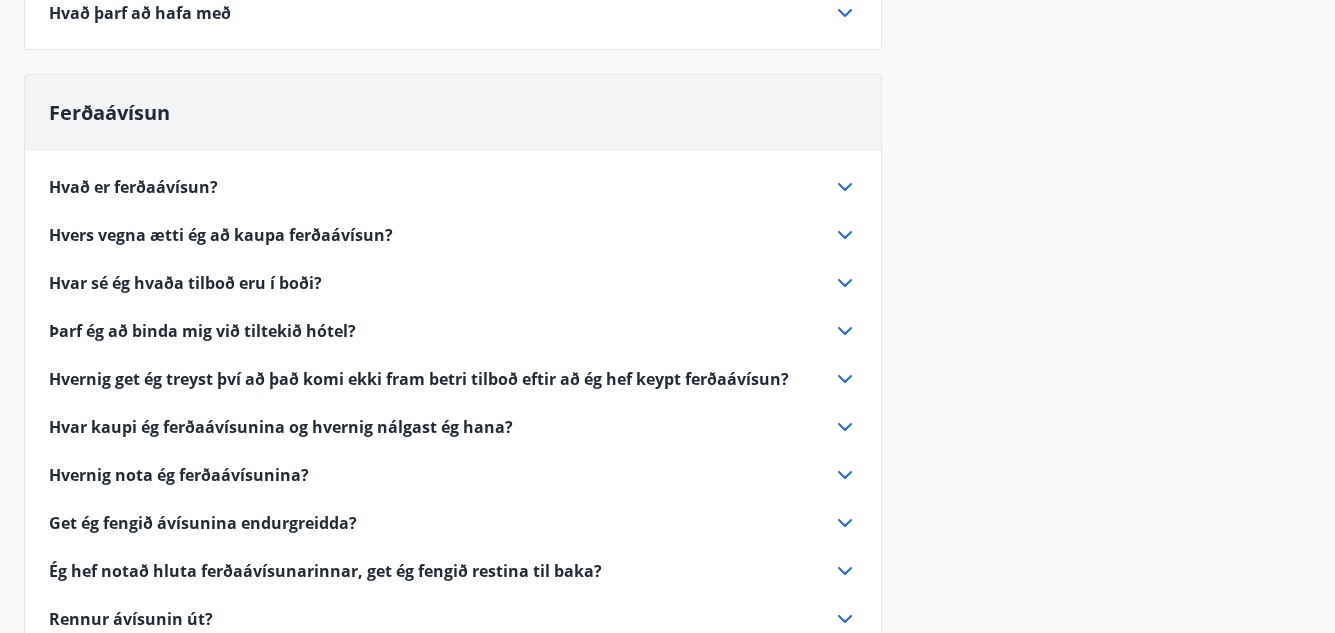click on "Hvar sé ég hvaða tilboð eru í boði?" at bounding box center [185, 283] 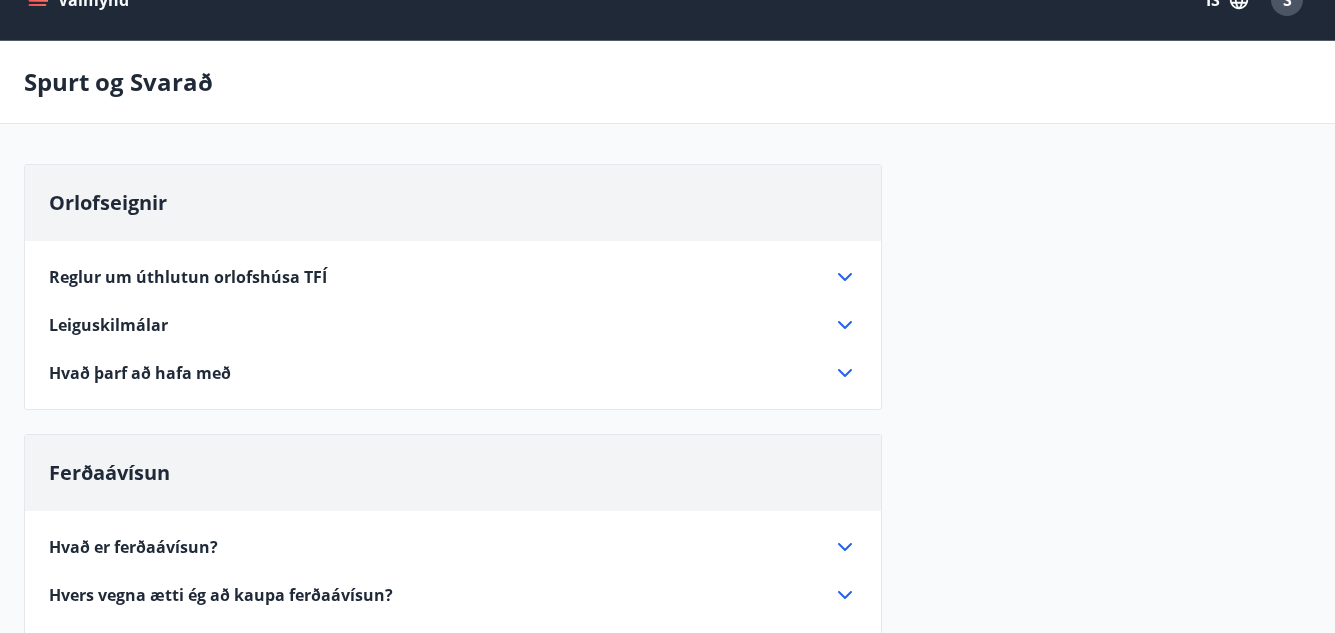 scroll, scrollTop: 0, scrollLeft: 0, axis: both 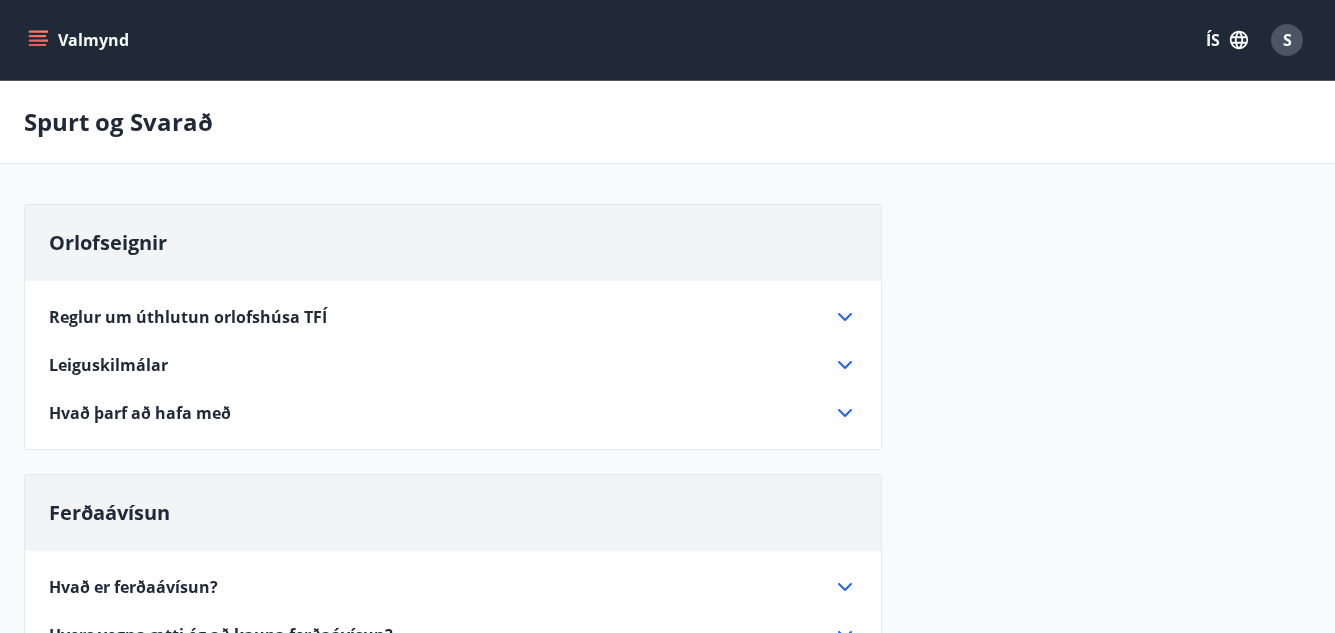 click 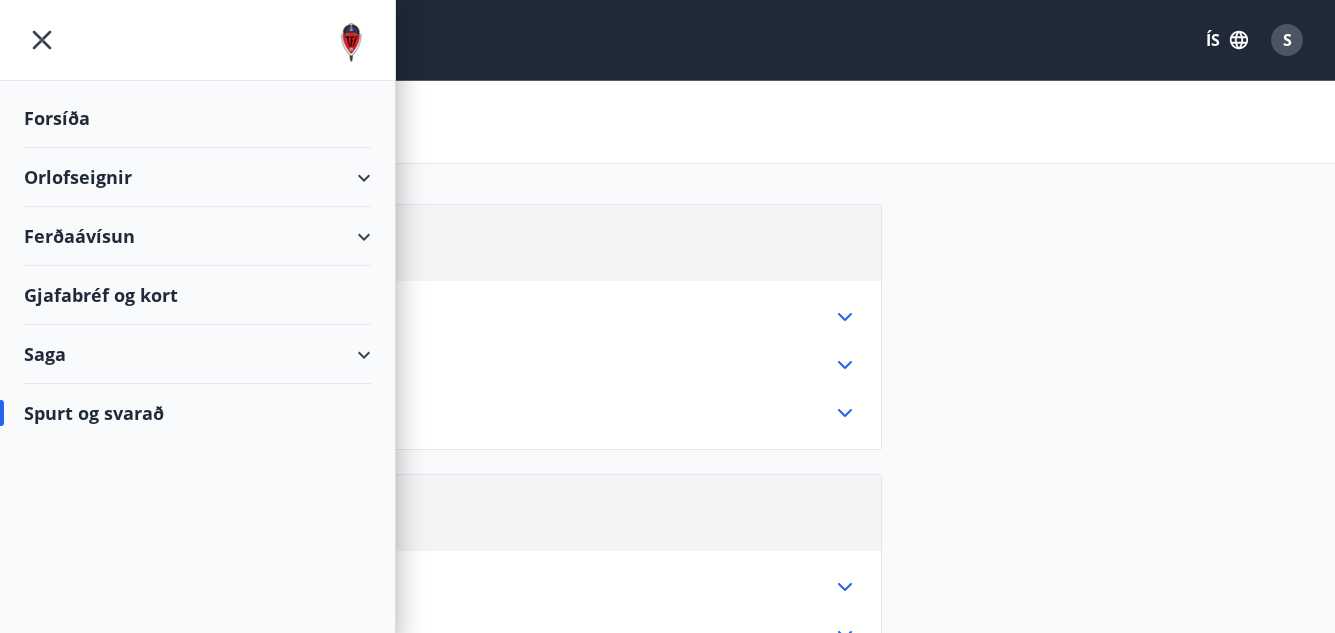click on "Orlofseignir" at bounding box center [197, 177] 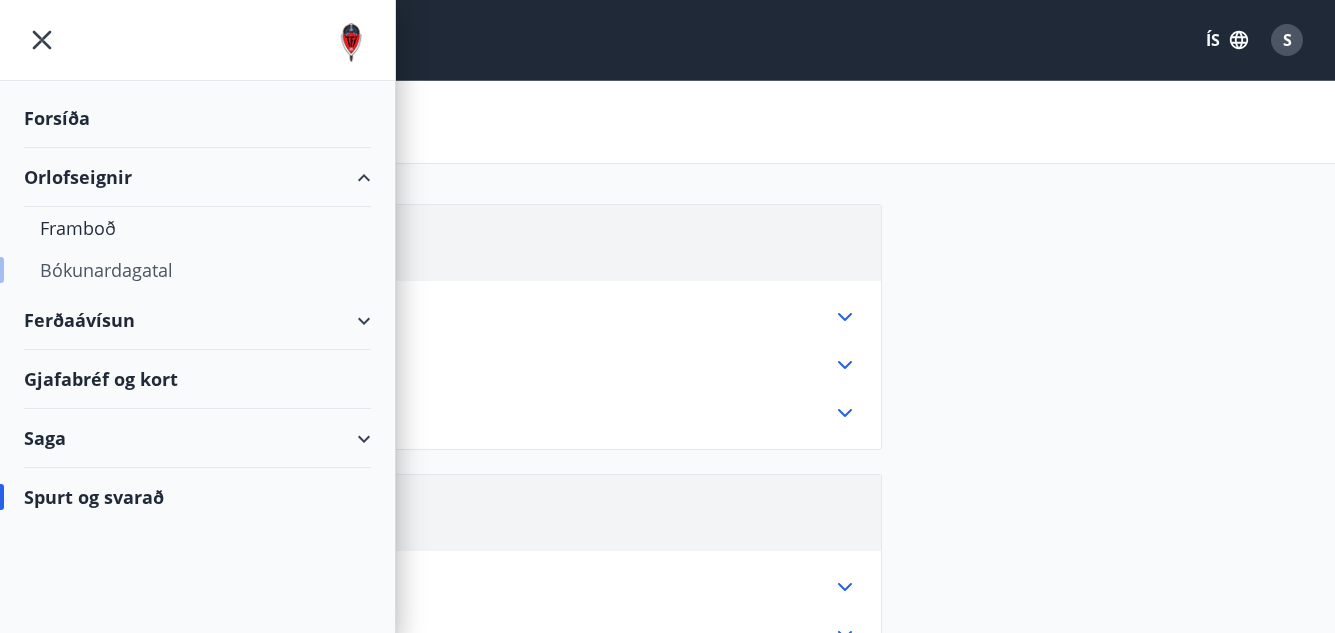 click on "Bókunardagatal" at bounding box center [197, 270] 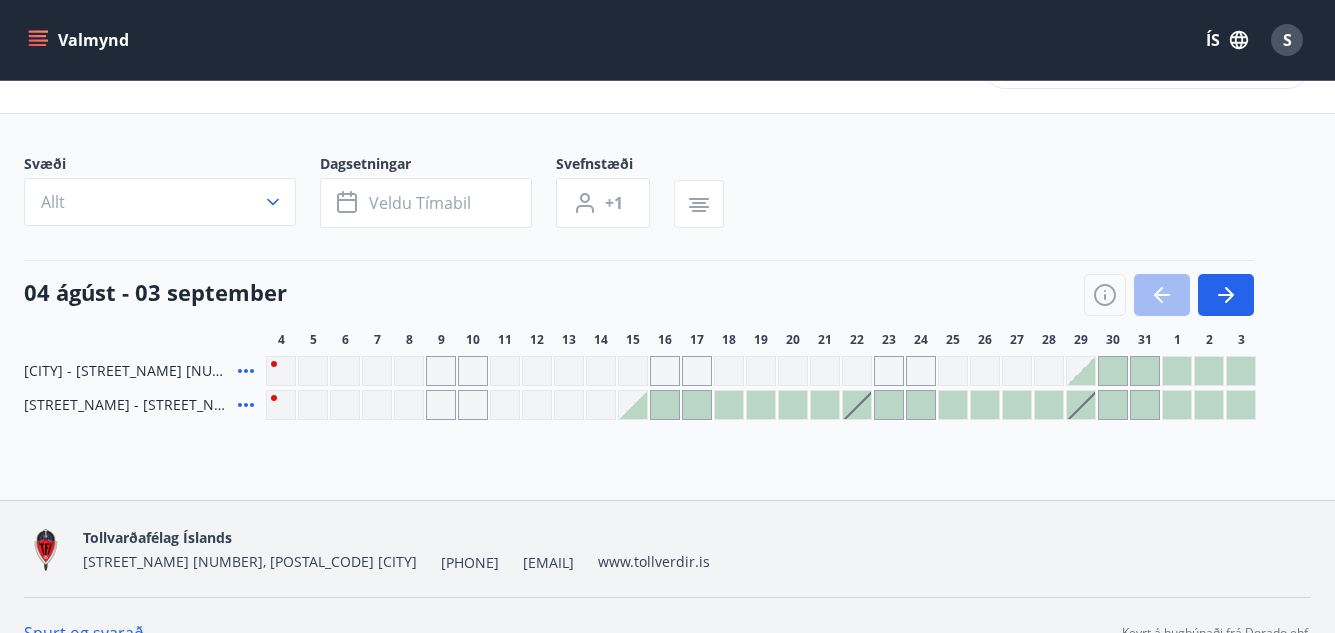 scroll, scrollTop: 98, scrollLeft: 0, axis: vertical 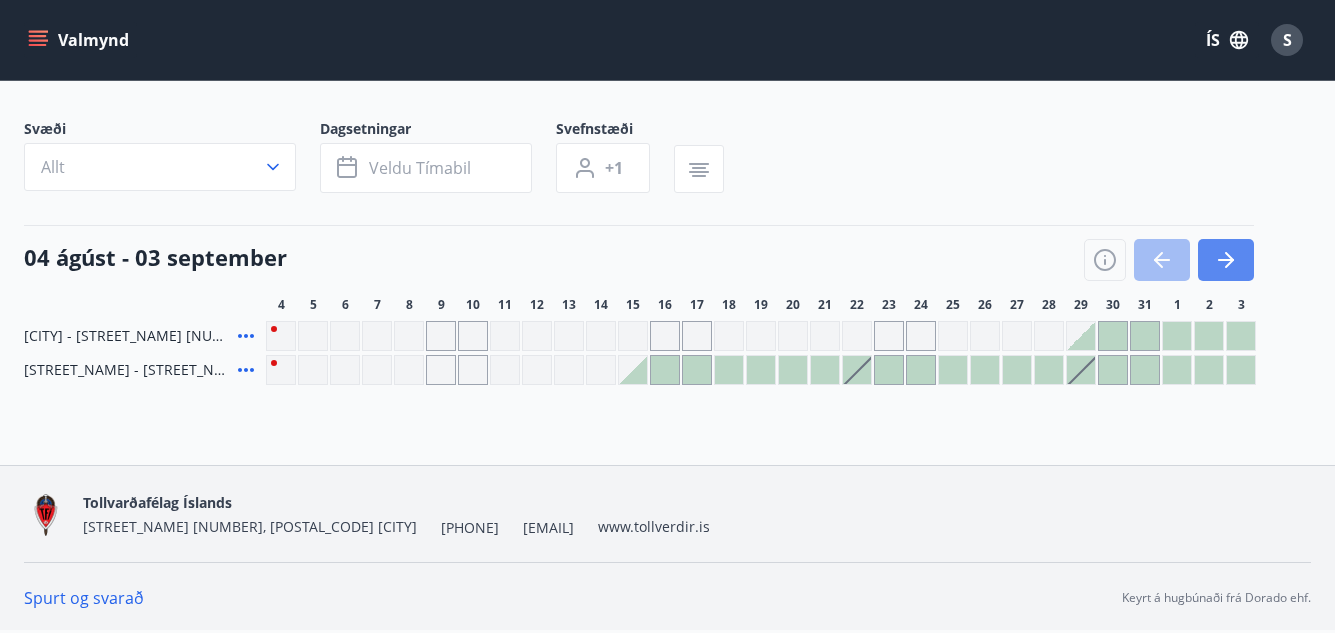 click 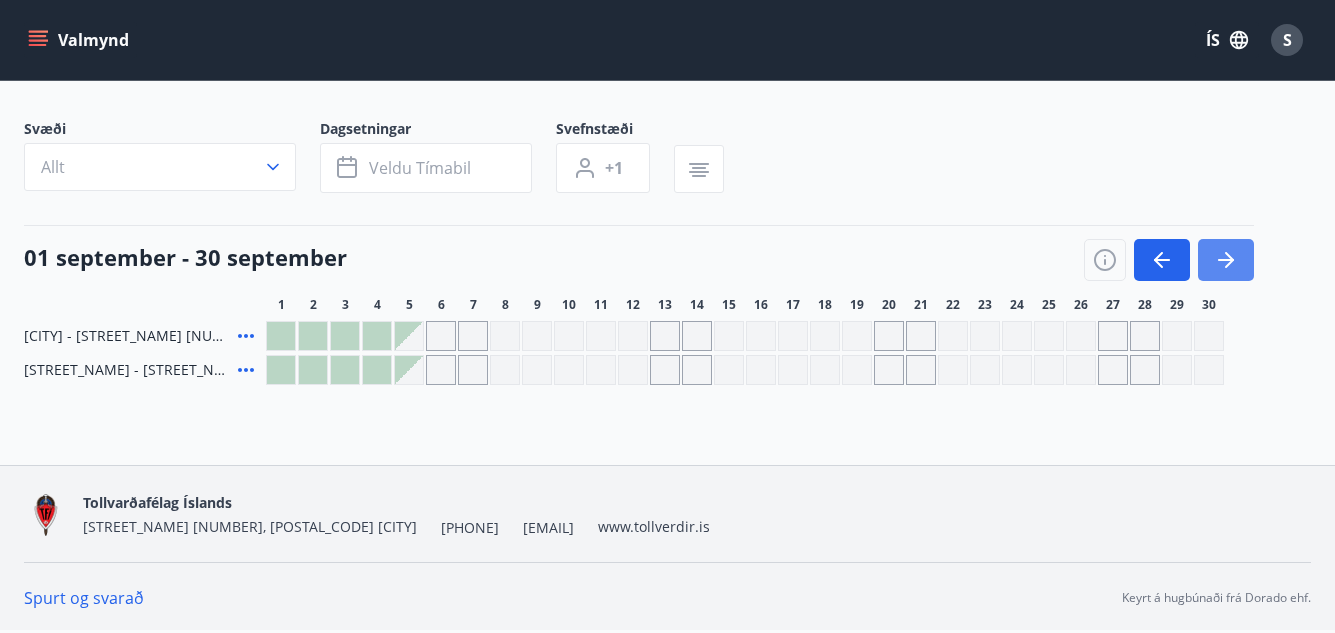 click 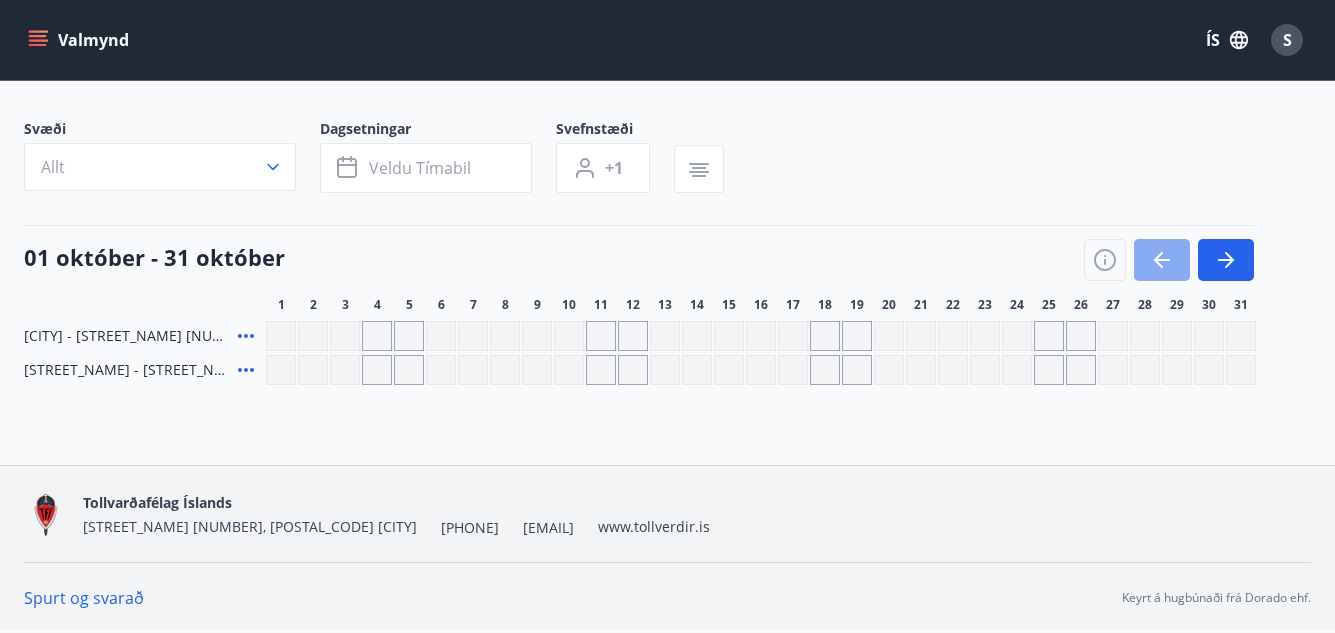 click 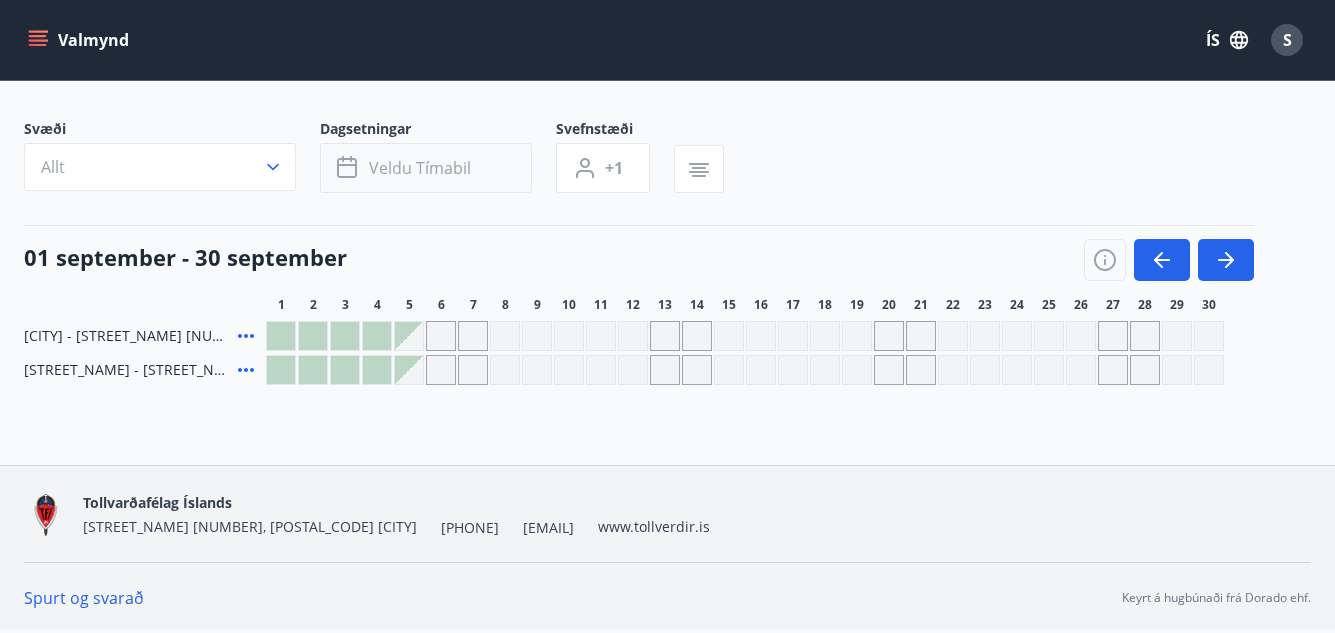 click on "Veldu tímabil" at bounding box center (420, 168) 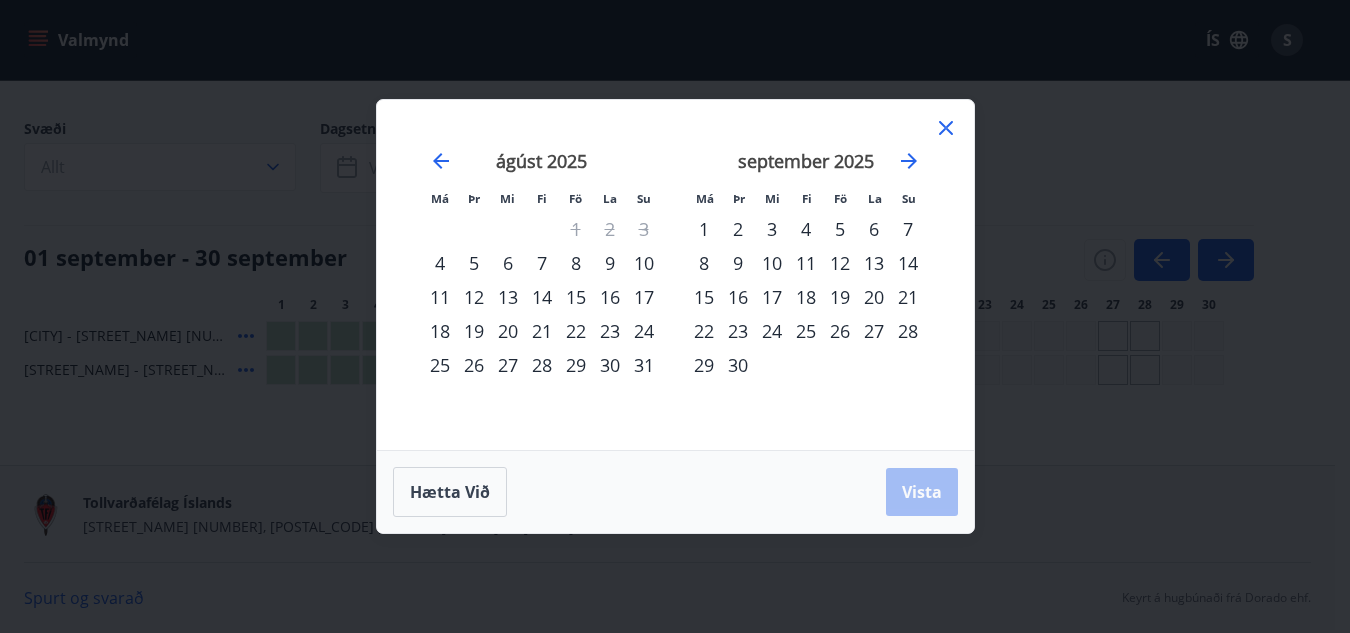 click on "6" at bounding box center [874, 229] 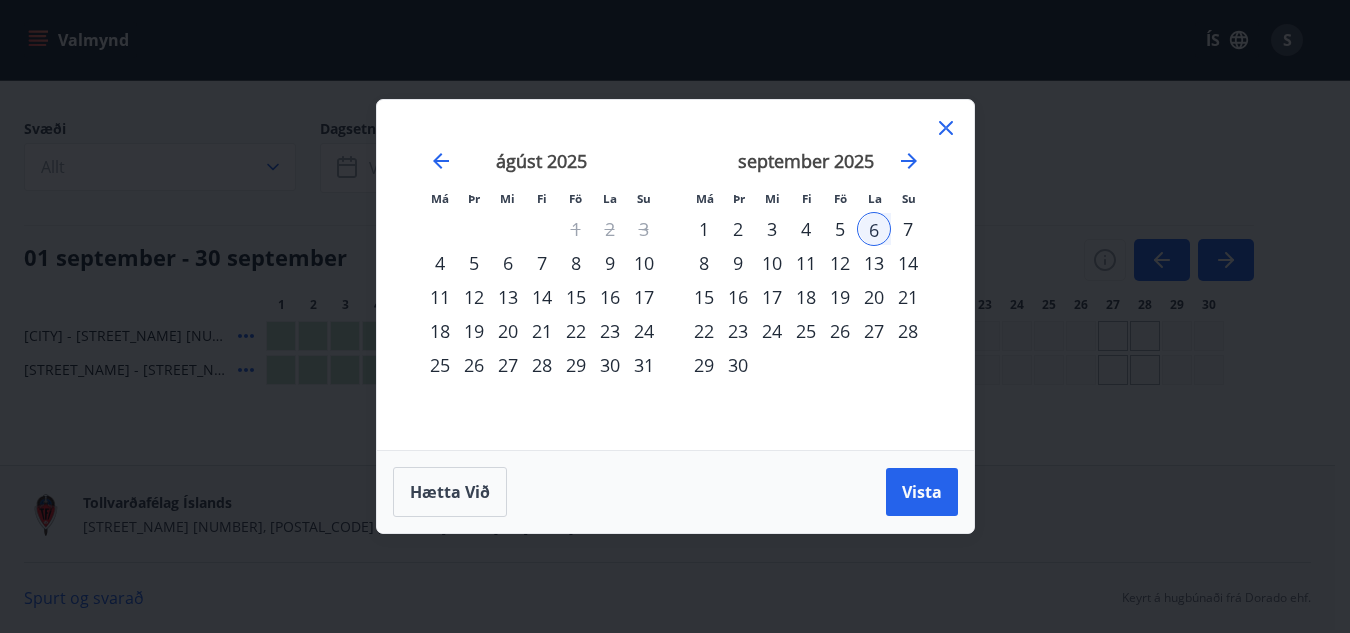 click on "7" at bounding box center (908, 229) 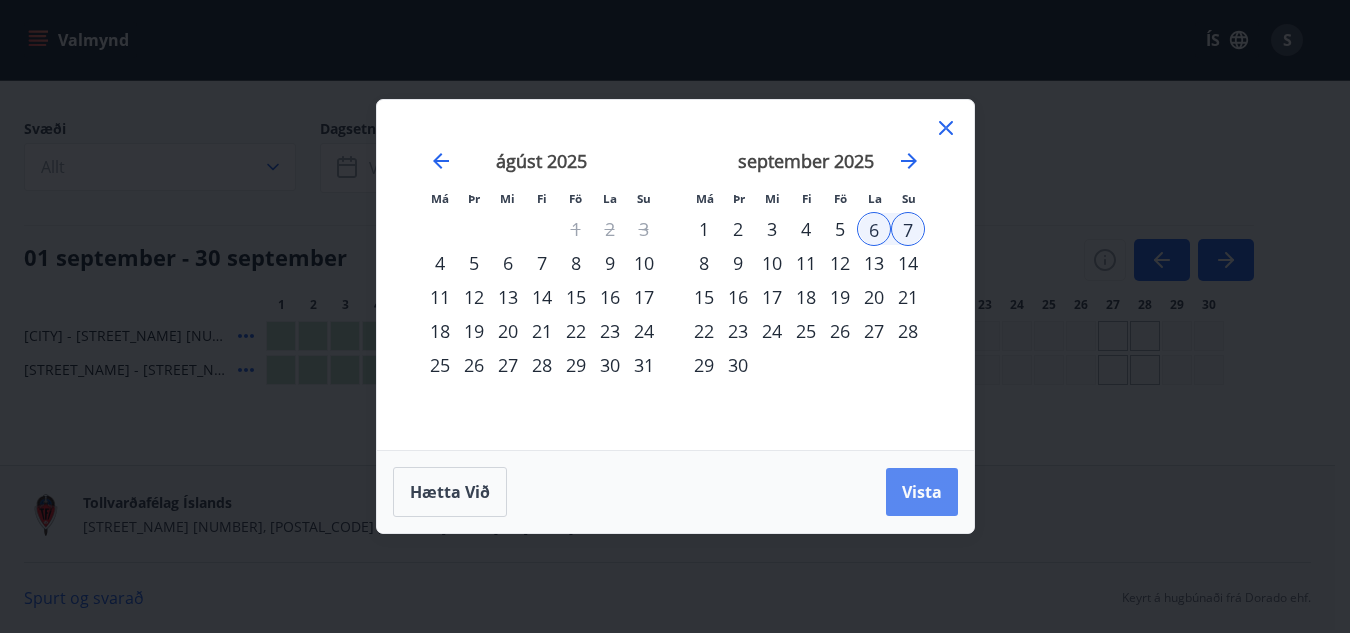 click on "Vista" at bounding box center [922, 492] 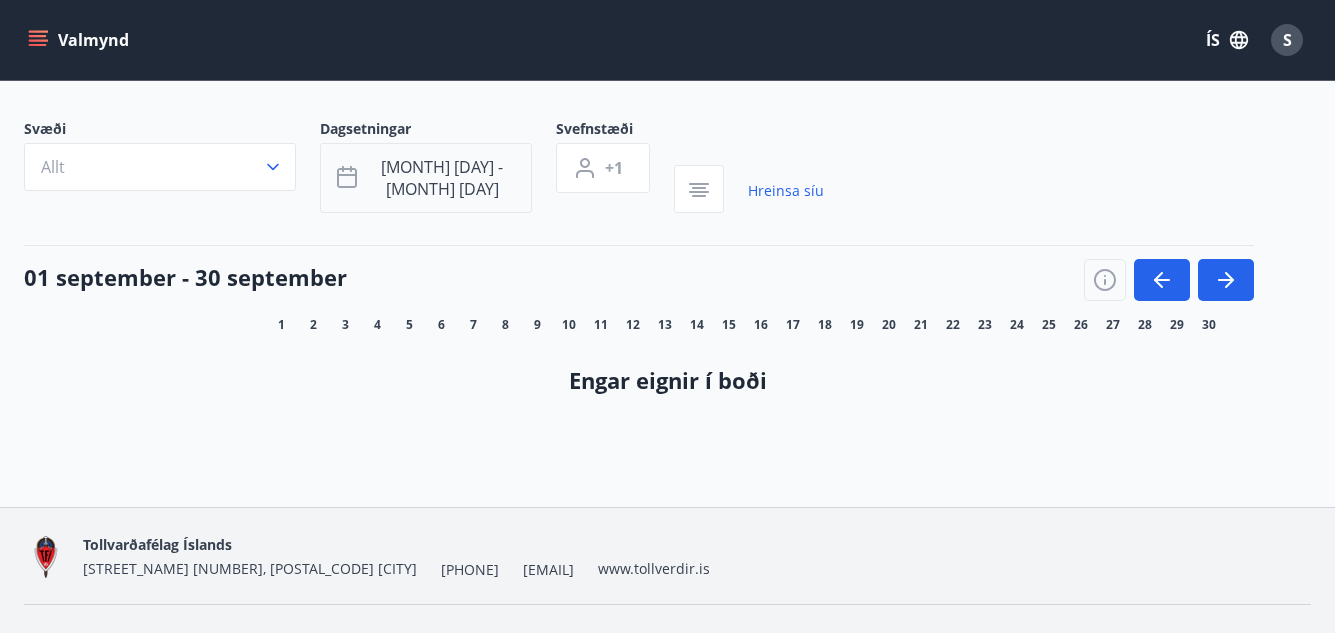 click on "[MONTH] [DAY] - [MONTH] [DAY]" at bounding box center (442, 178) 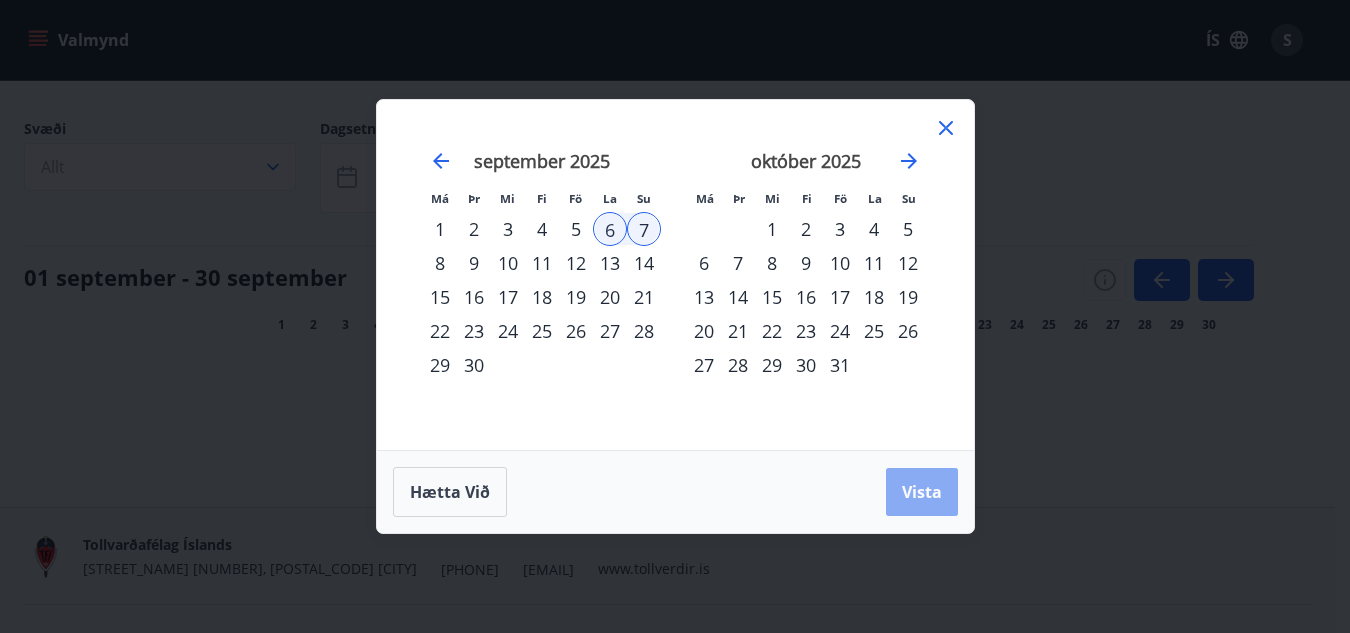 click on "Vista" at bounding box center [922, 492] 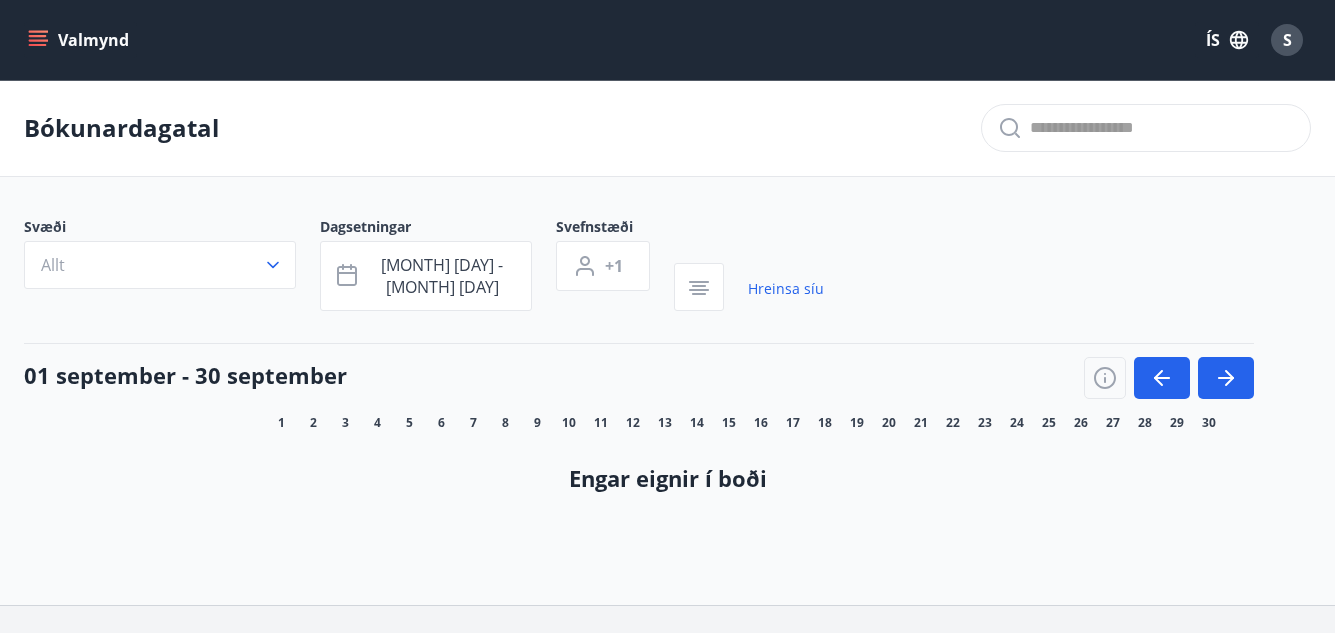 scroll, scrollTop: 120, scrollLeft: 0, axis: vertical 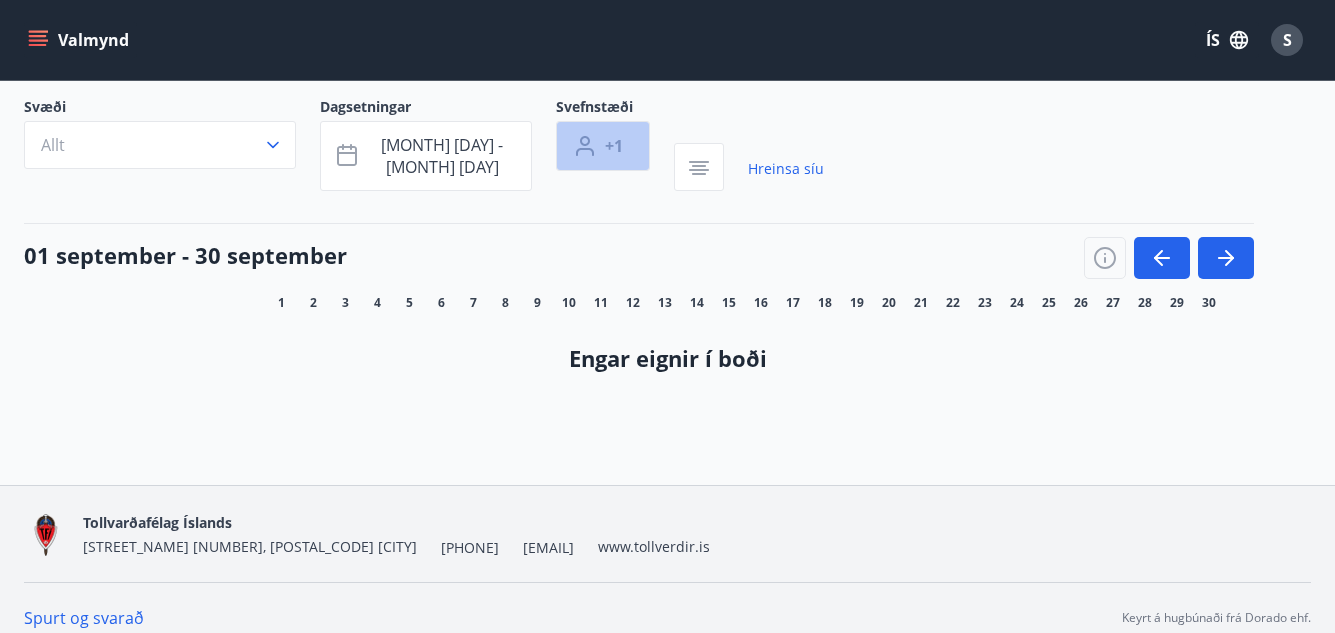 click on "+1" at bounding box center [603, 146] 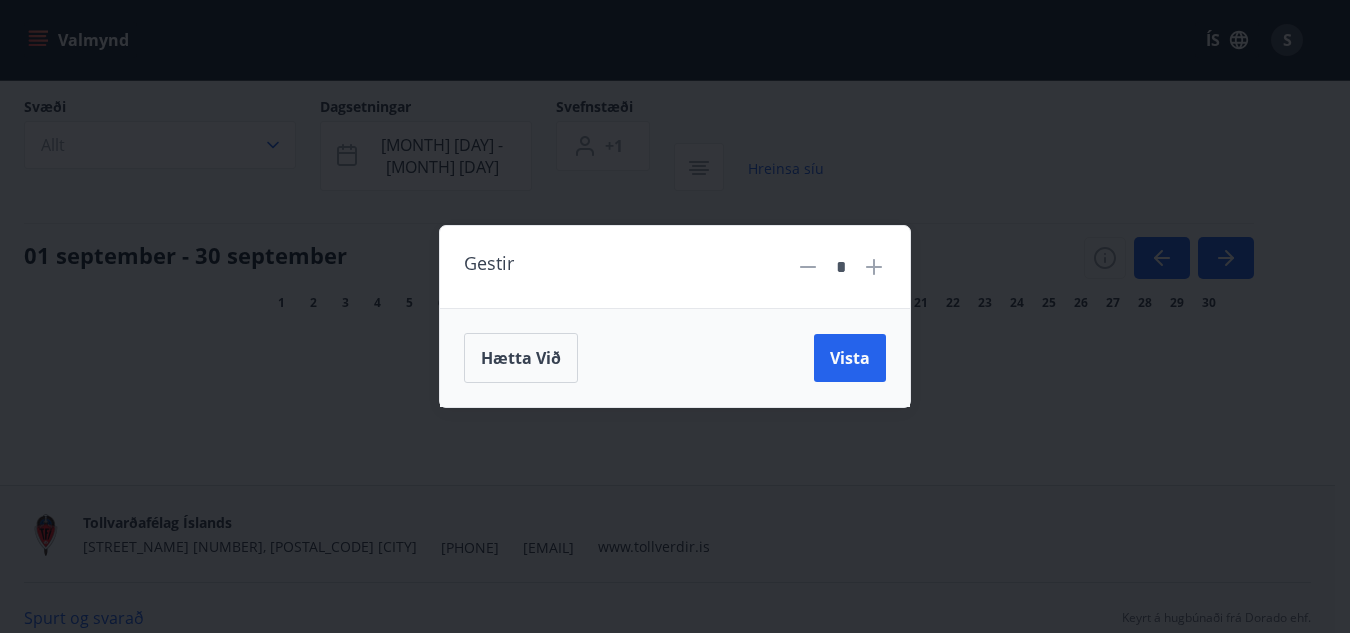 click 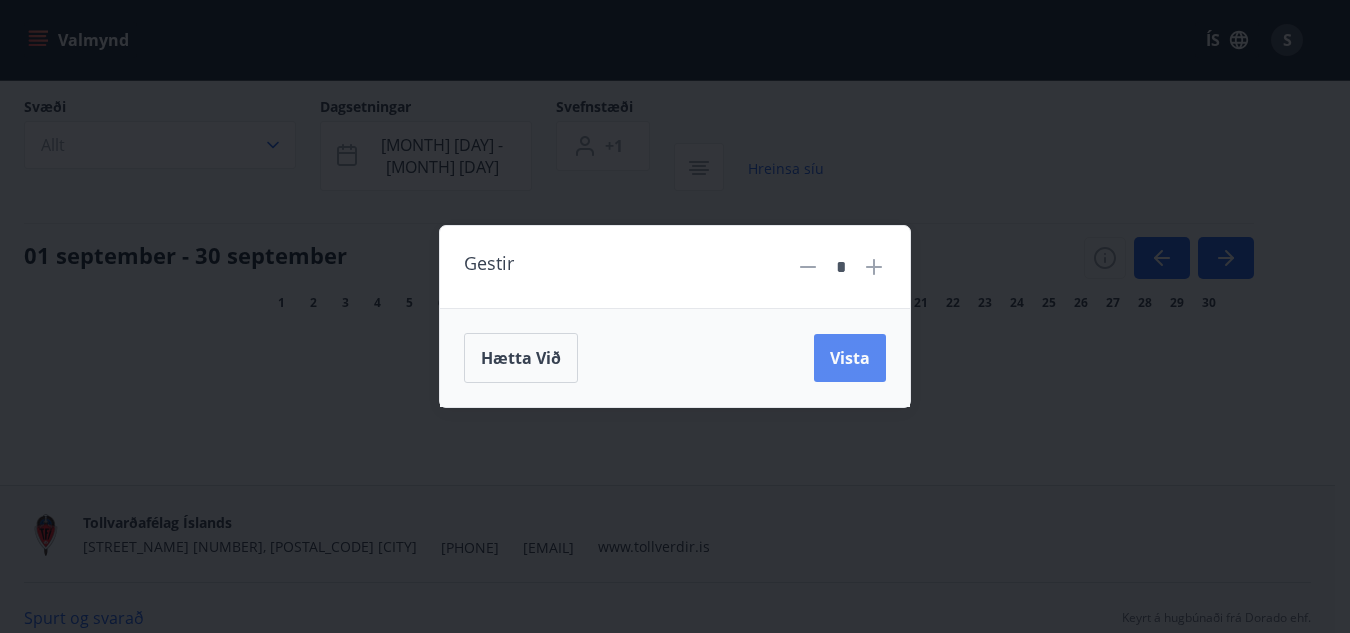 click on "Vista" at bounding box center [850, 358] 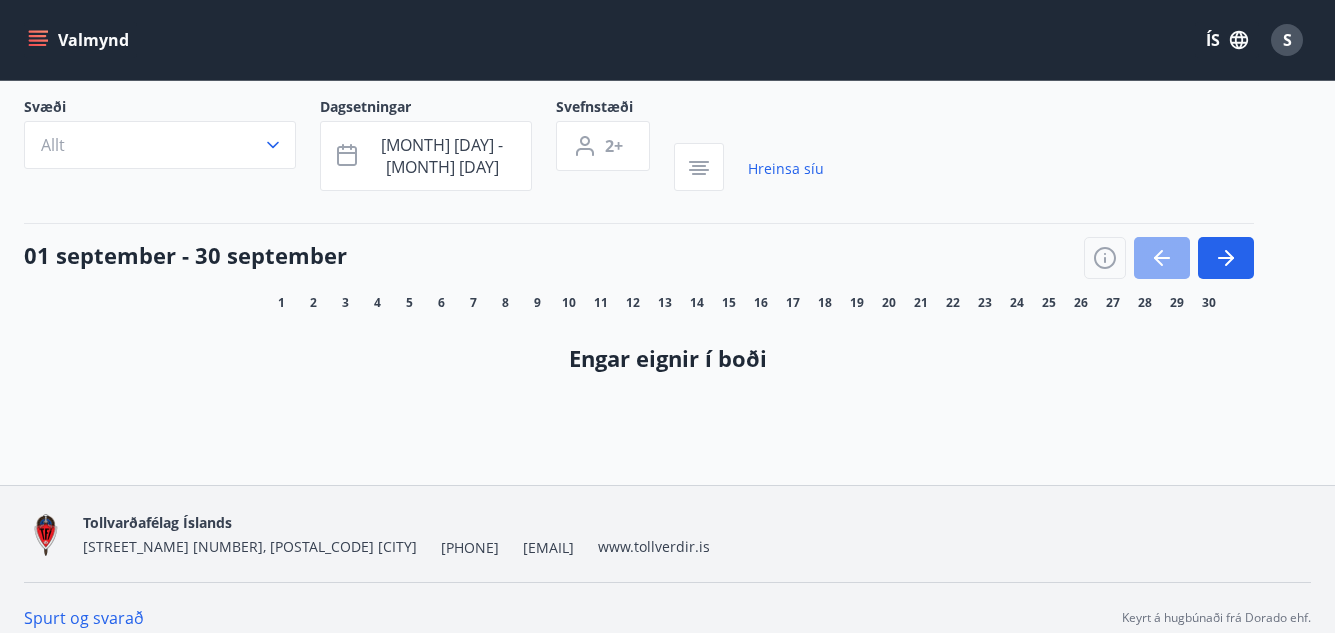 click at bounding box center (1162, 258) 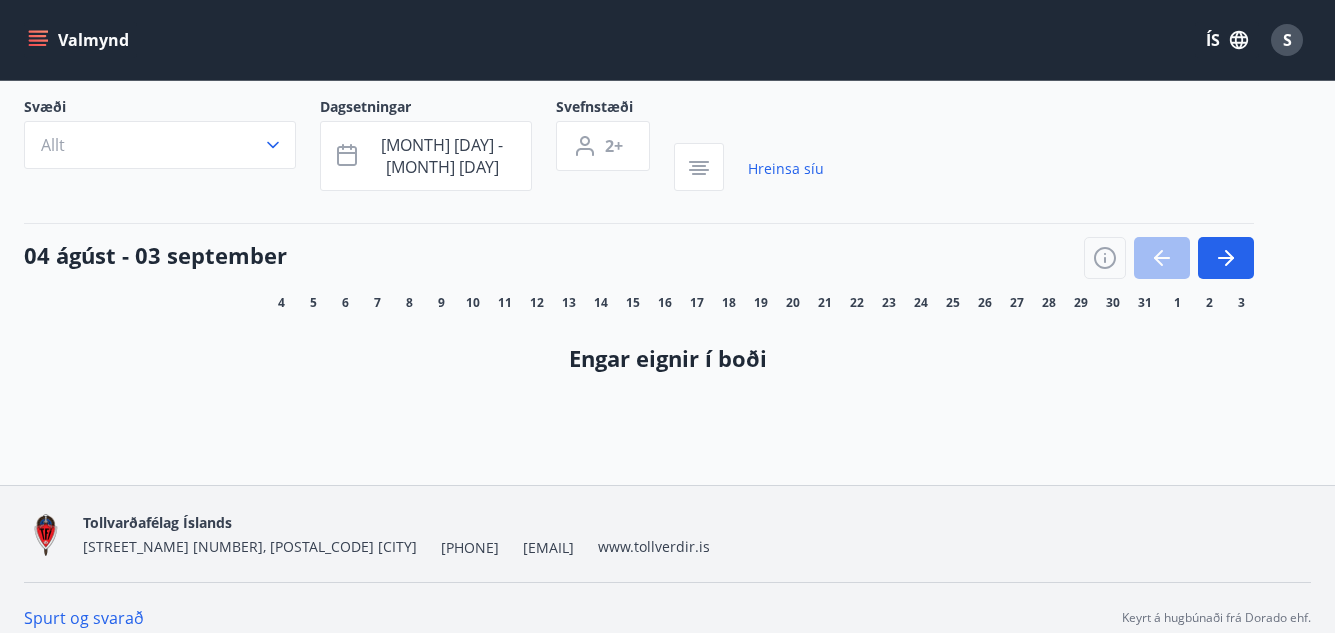 click at bounding box center (1169, 258) 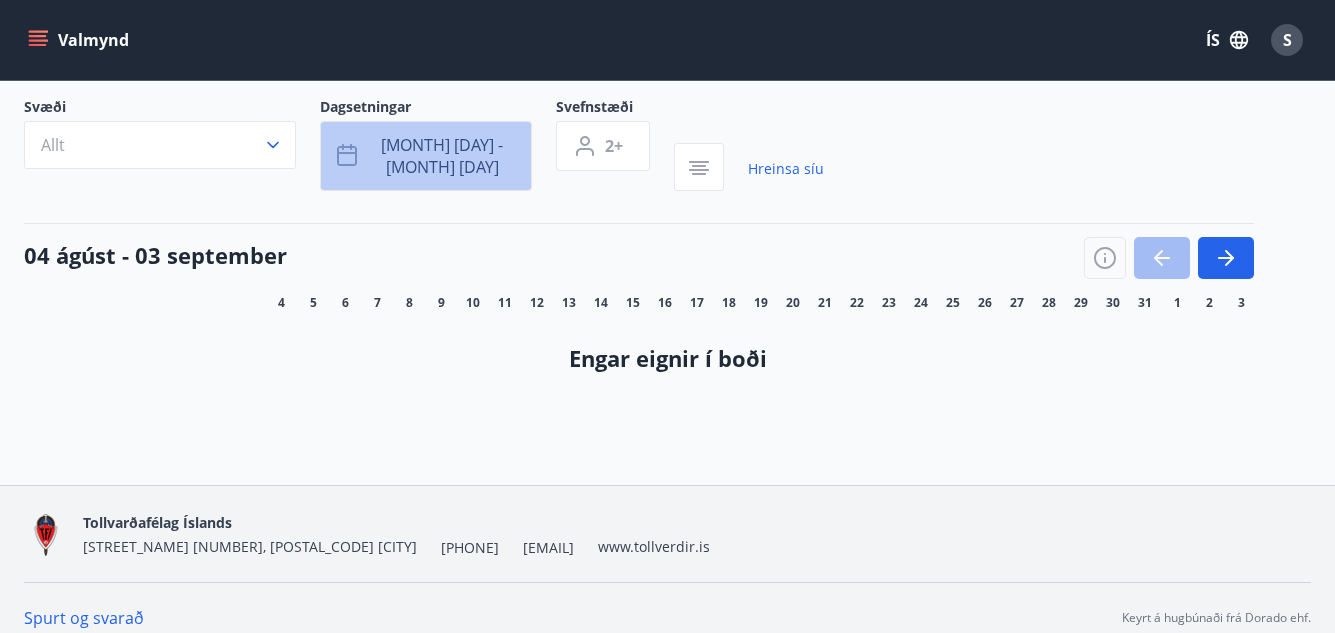 click on "[MONTH] [DAY] - [MONTH] [DAY]" at bounding box center (426, 156) 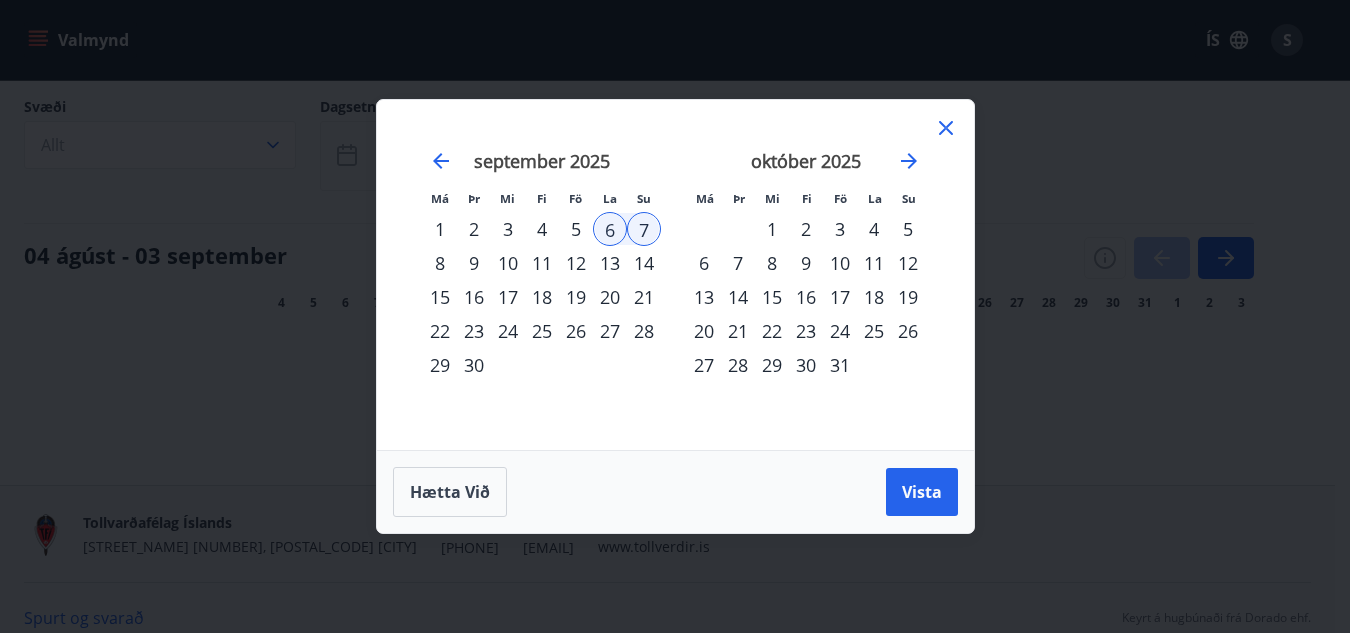 click on "september 2025" at bounding box center (542, 161) 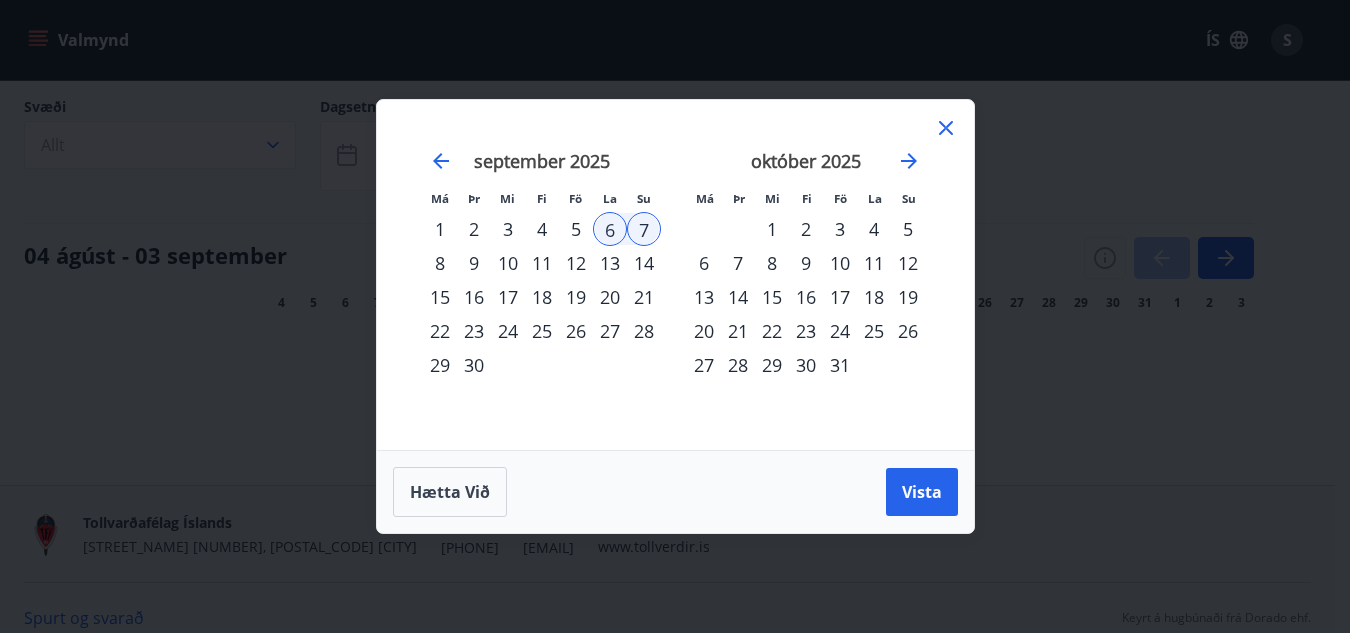 click 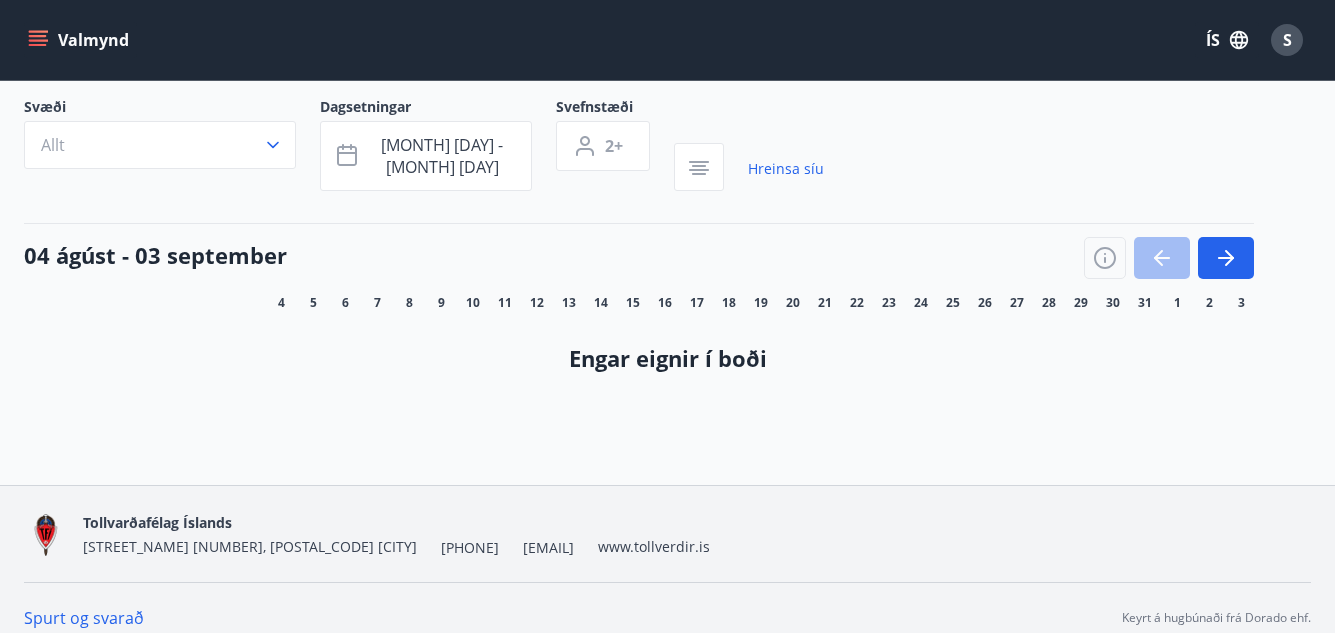 click on "6" at bounding box center [345, 303] 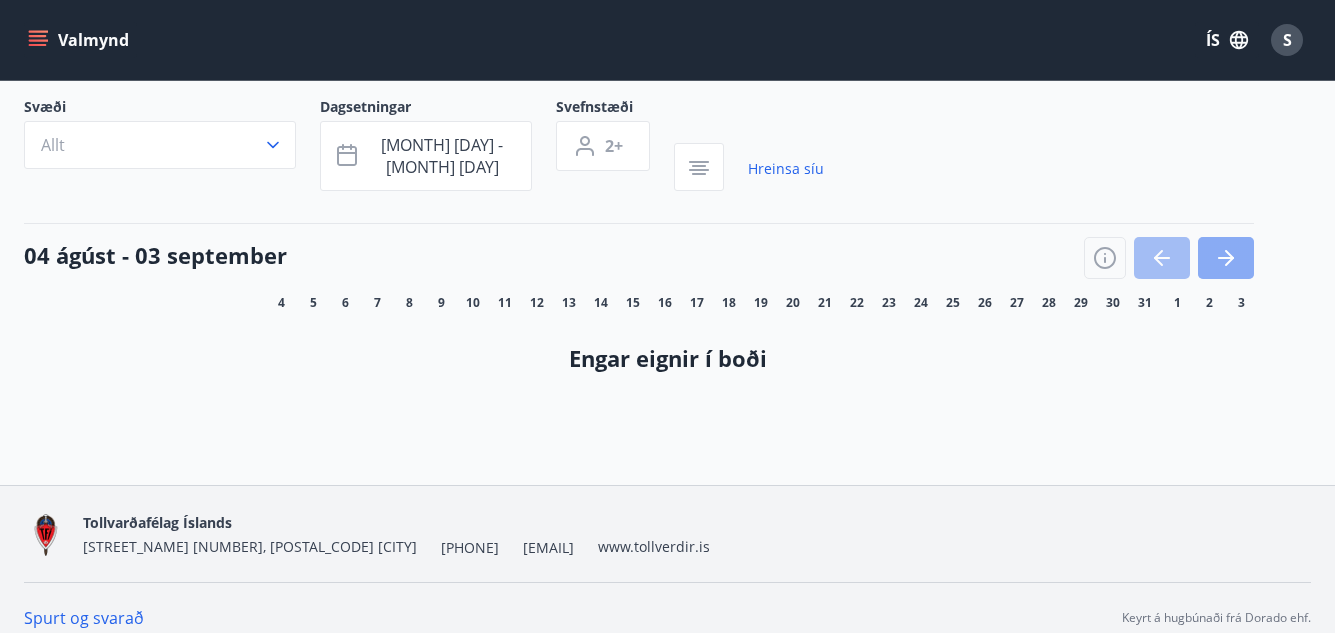 click 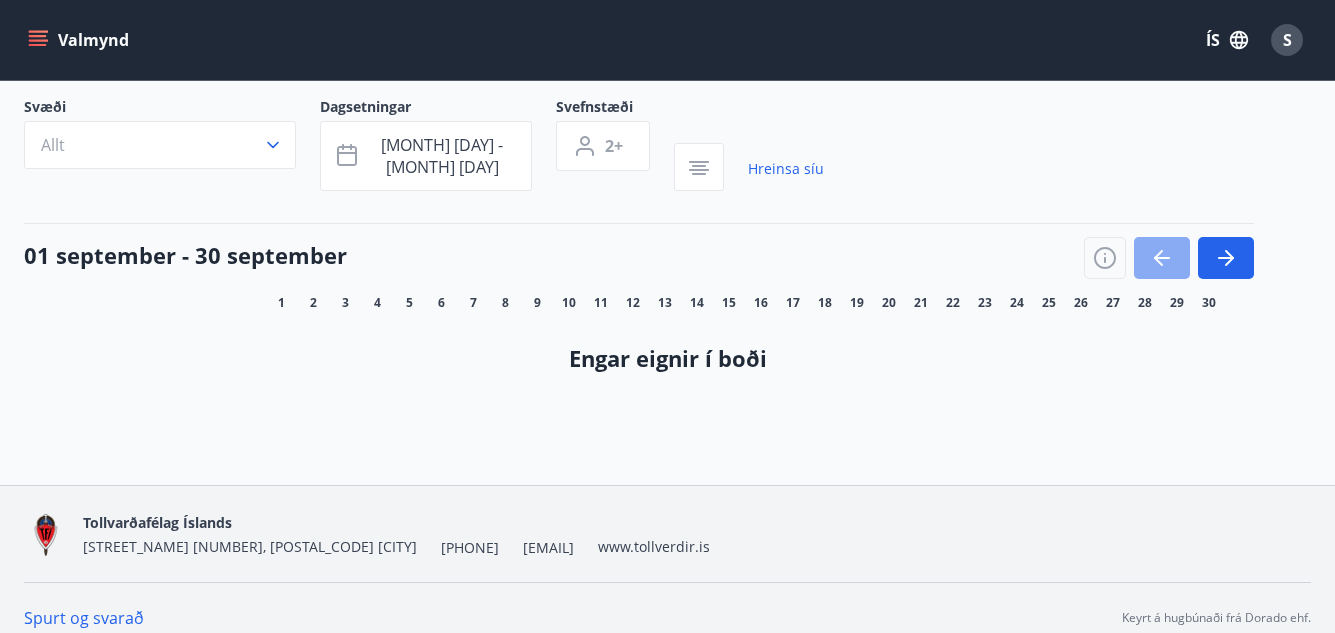 click at bounding box center [1162, 258] 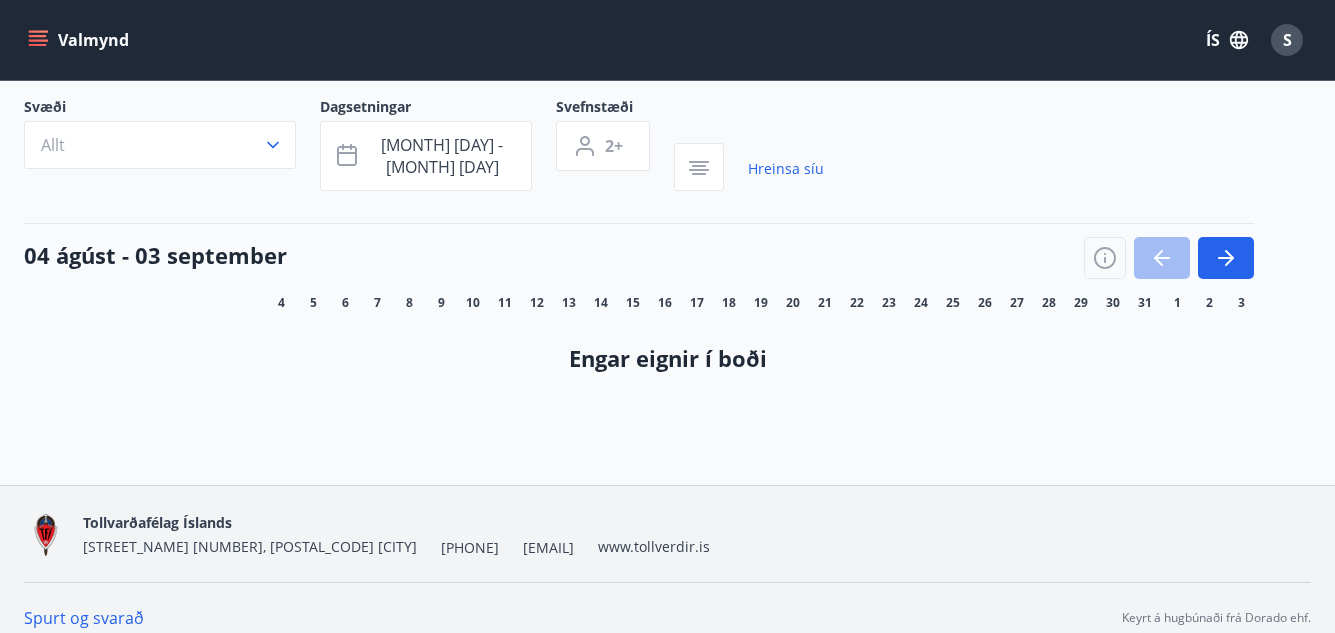 click 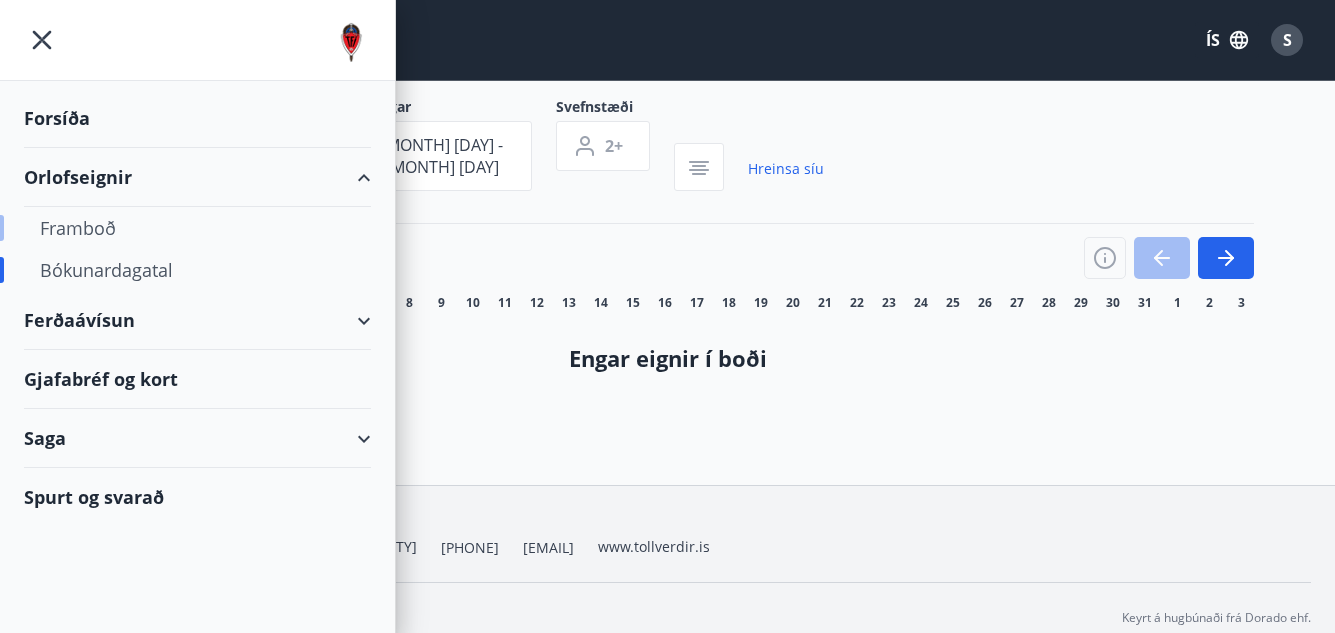 click on "Framboð" at bounding box center [197, 228] 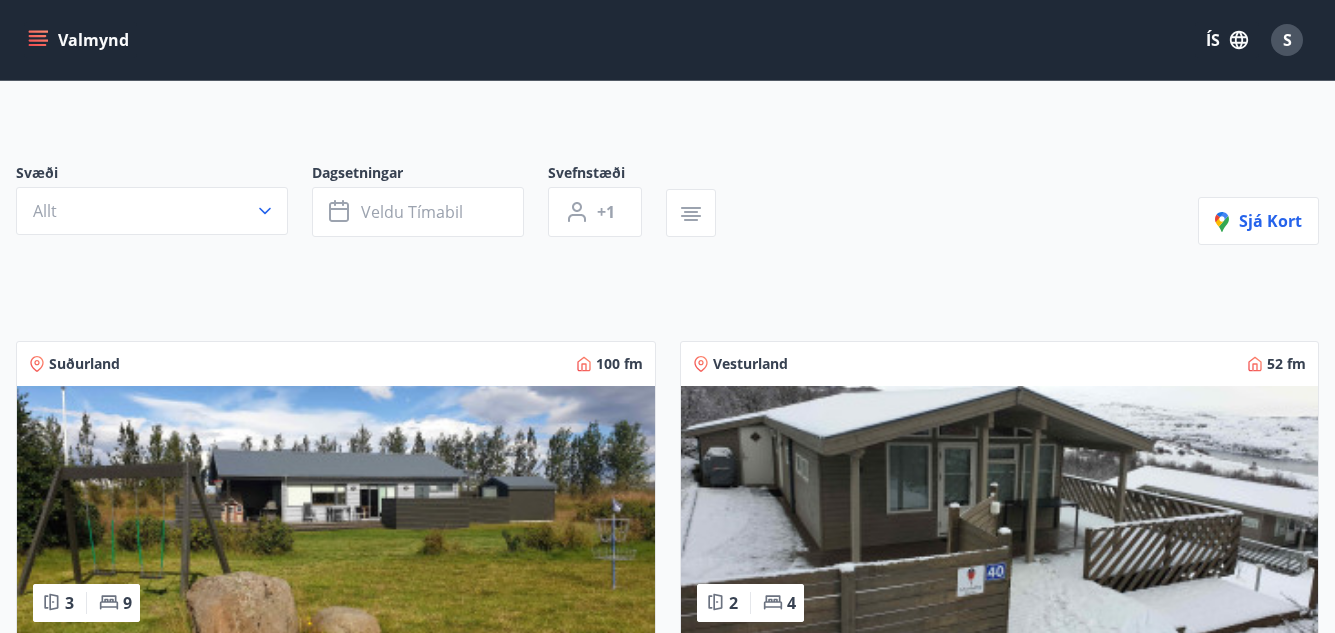 scroll, scrollTop: 300, scrollLeft: 0, axis: vertical 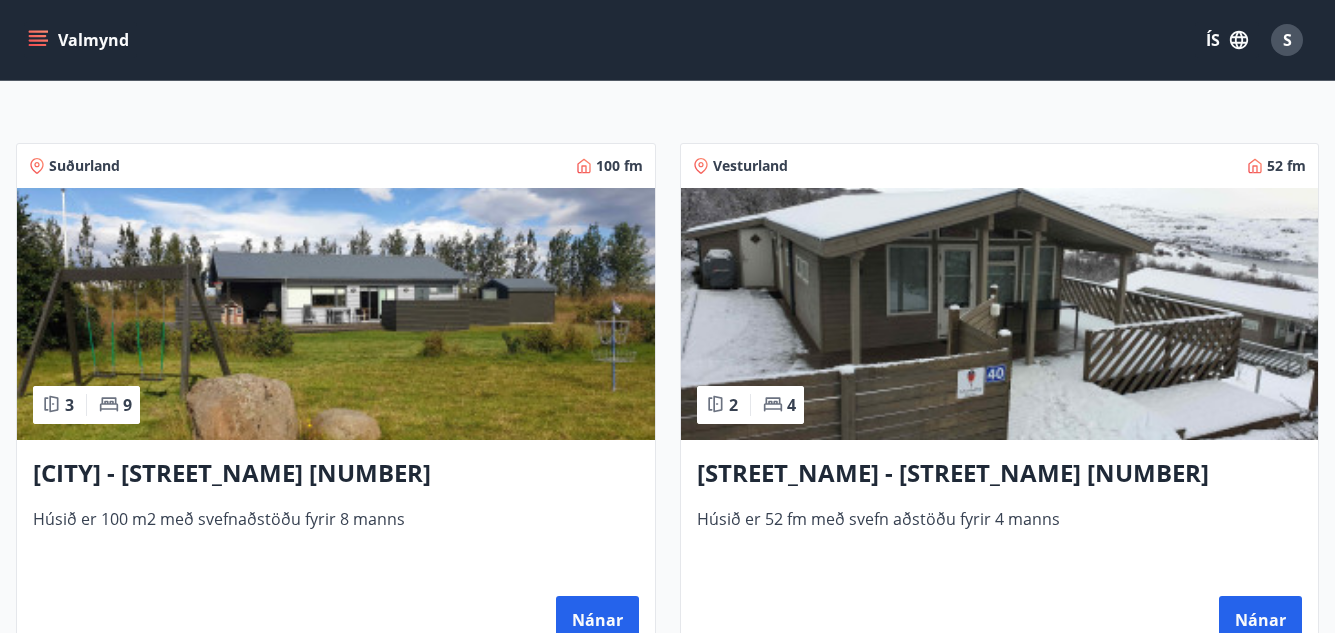 click at bounding box center [1000, 314] 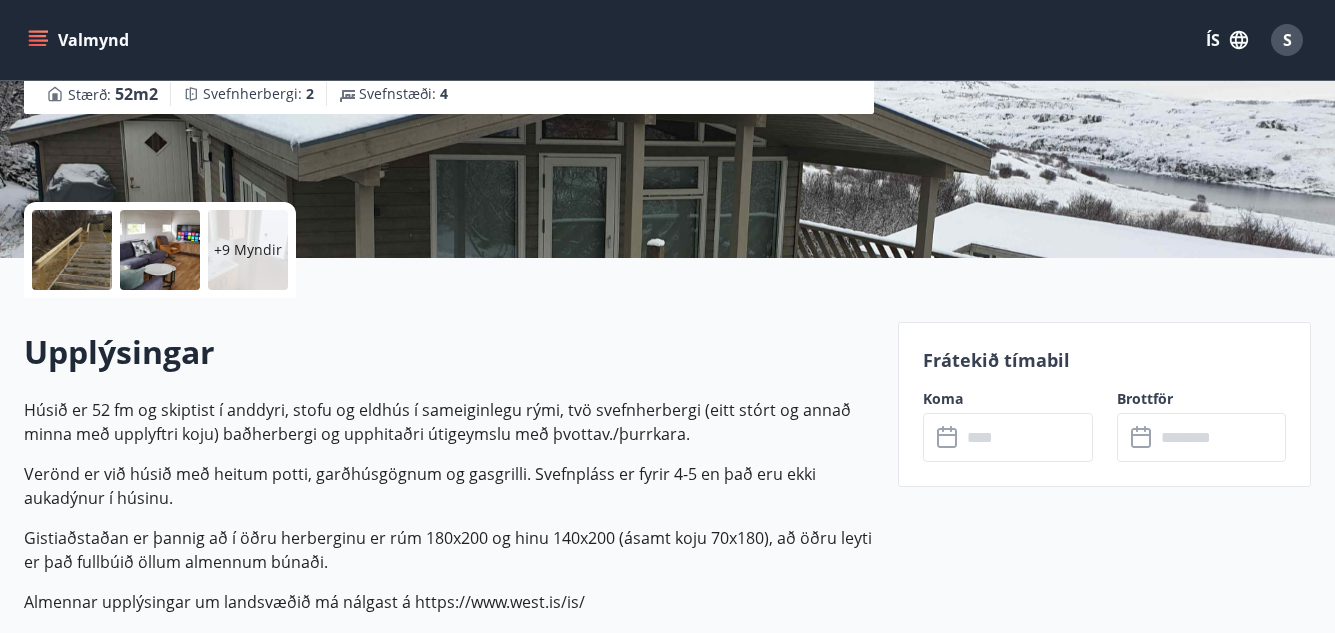 scroll, scrollTop: 500, scrollLeft: 0, axis: vertical 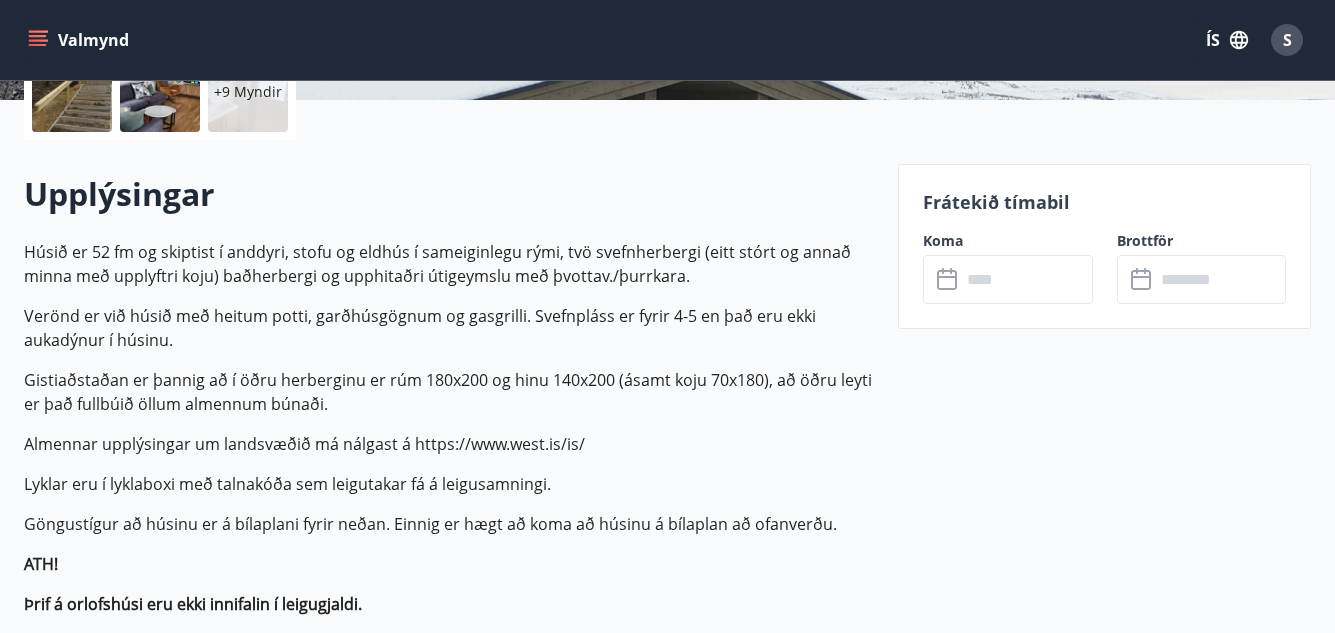 click 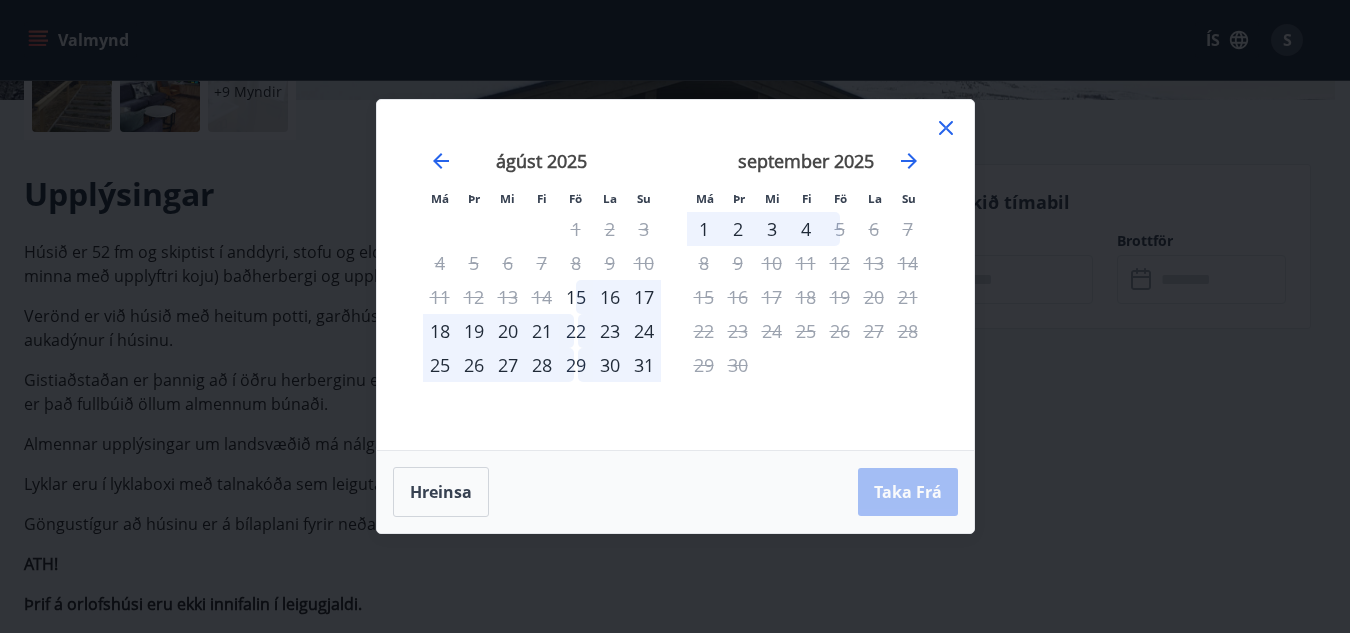click on "30" at bounding box center (610, 365) 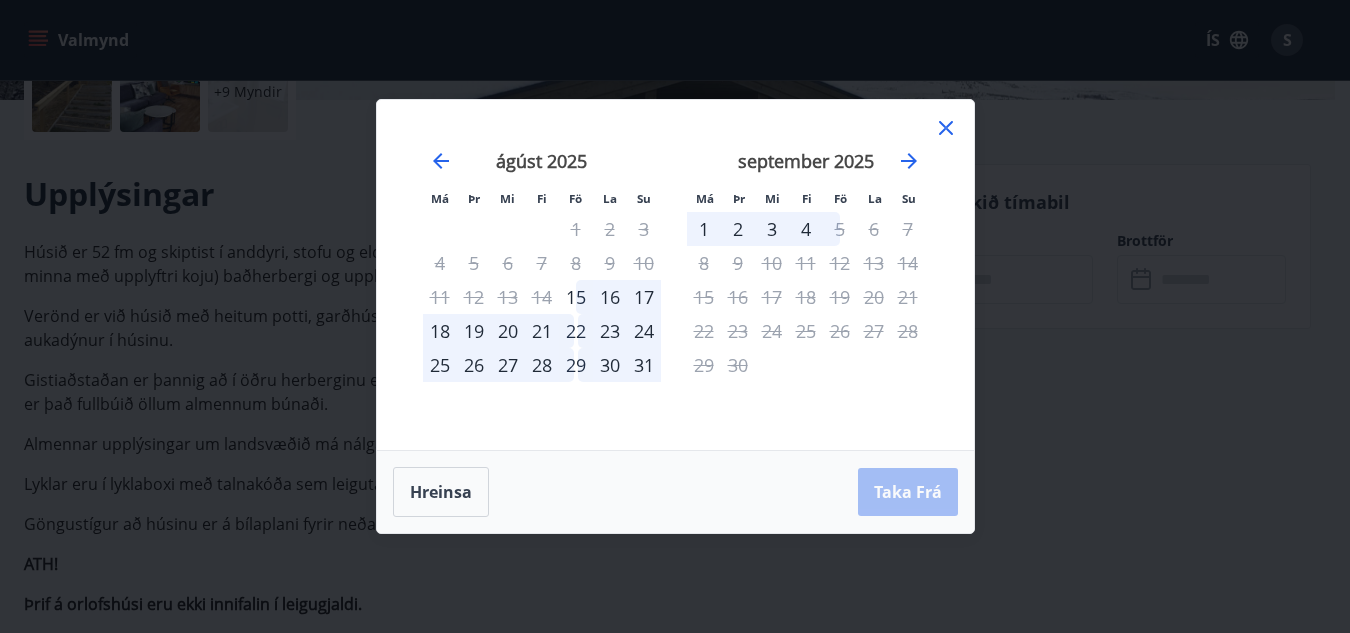 click on "30" at bounding box center [610, 365] 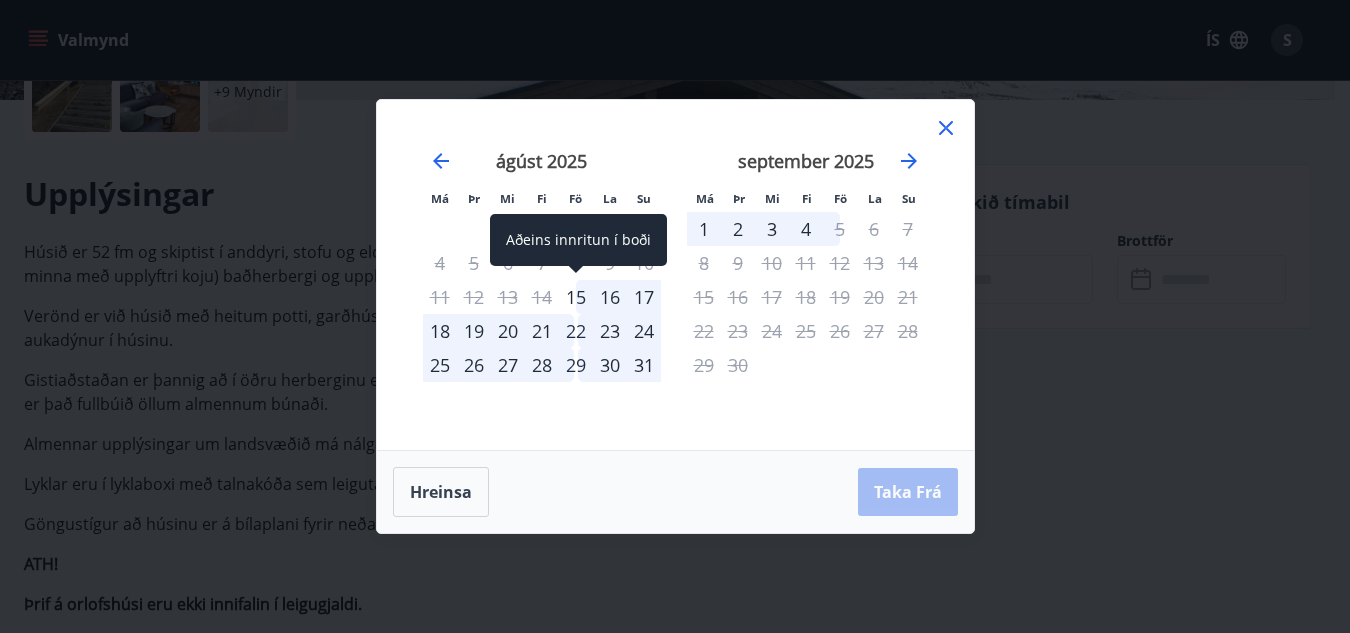 click on "15" at bounding box center (576, 297) 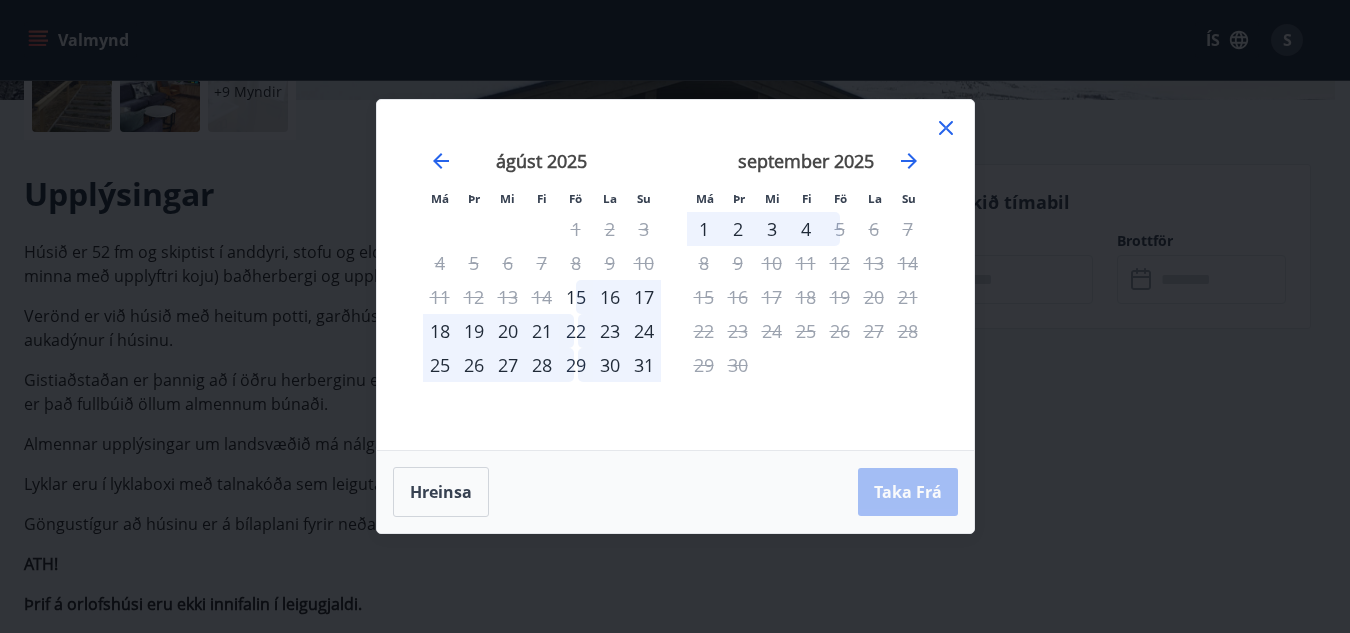 click on "1" at bounding box center (704, 229) 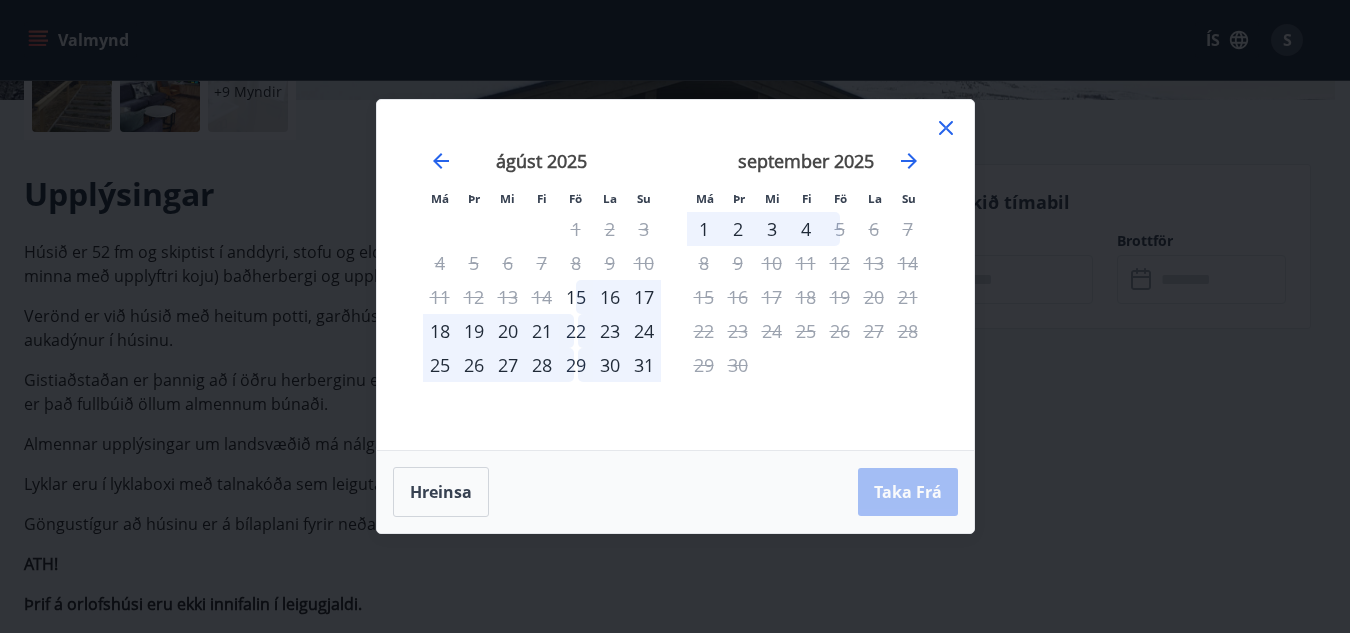 click on "1" at bounding box center (704, 229) 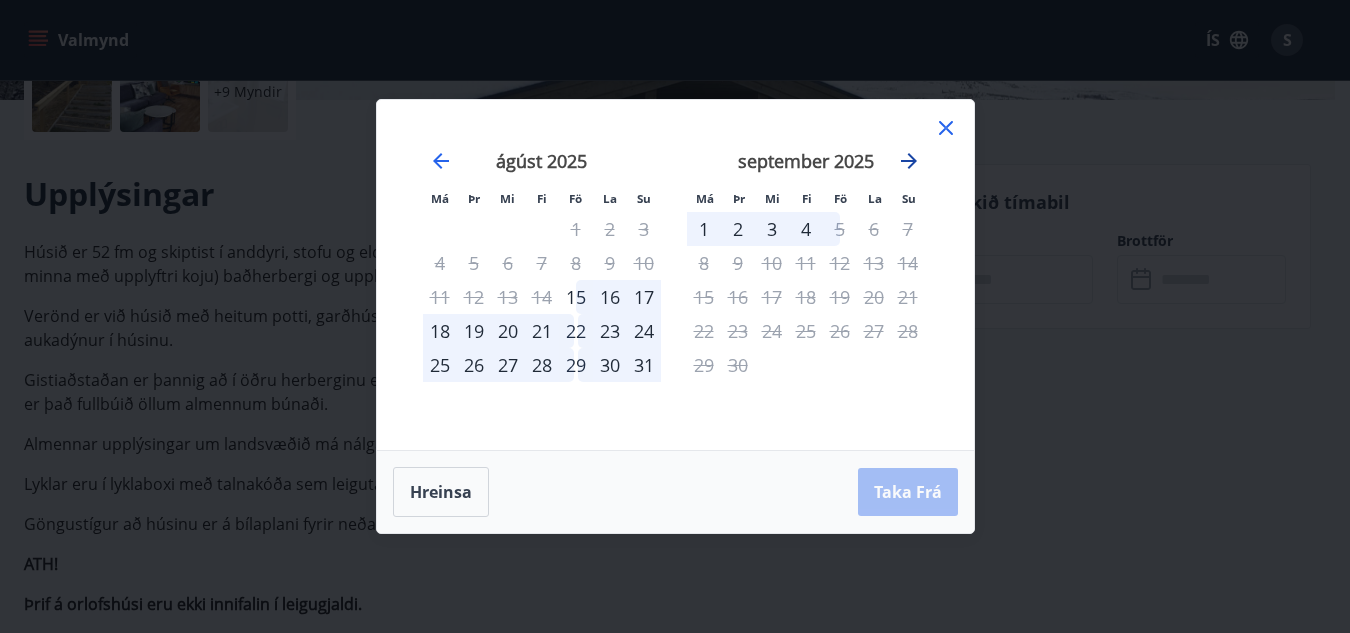 click 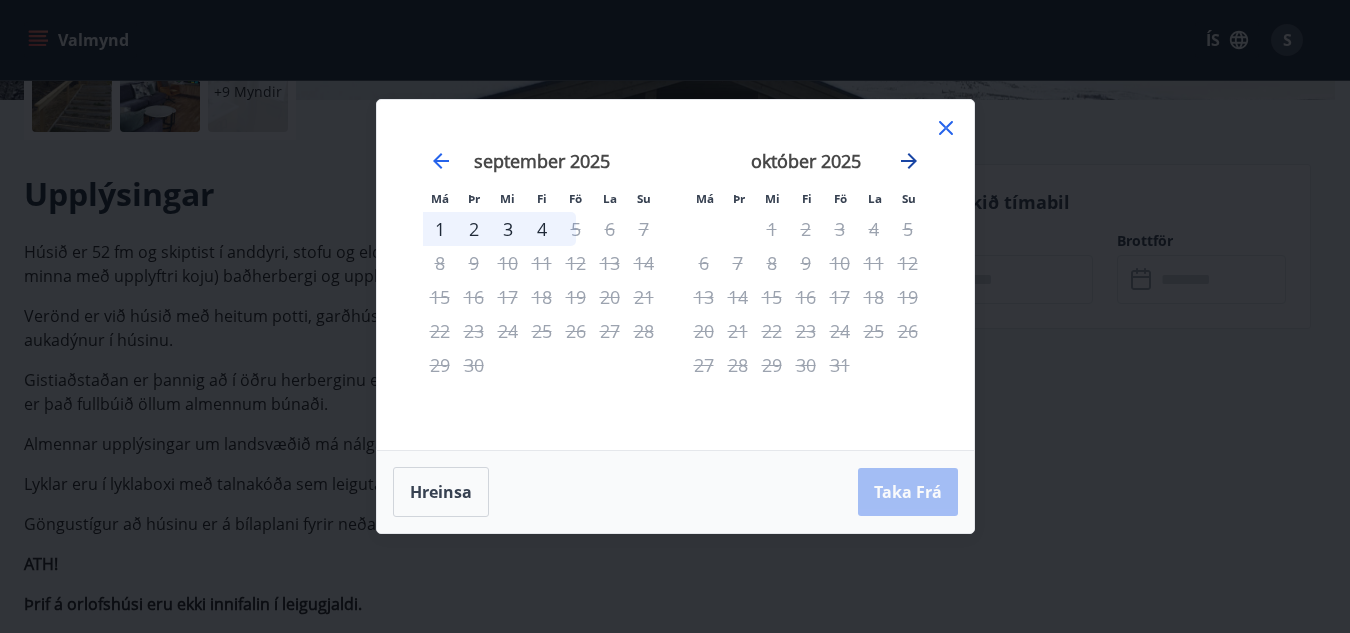 click 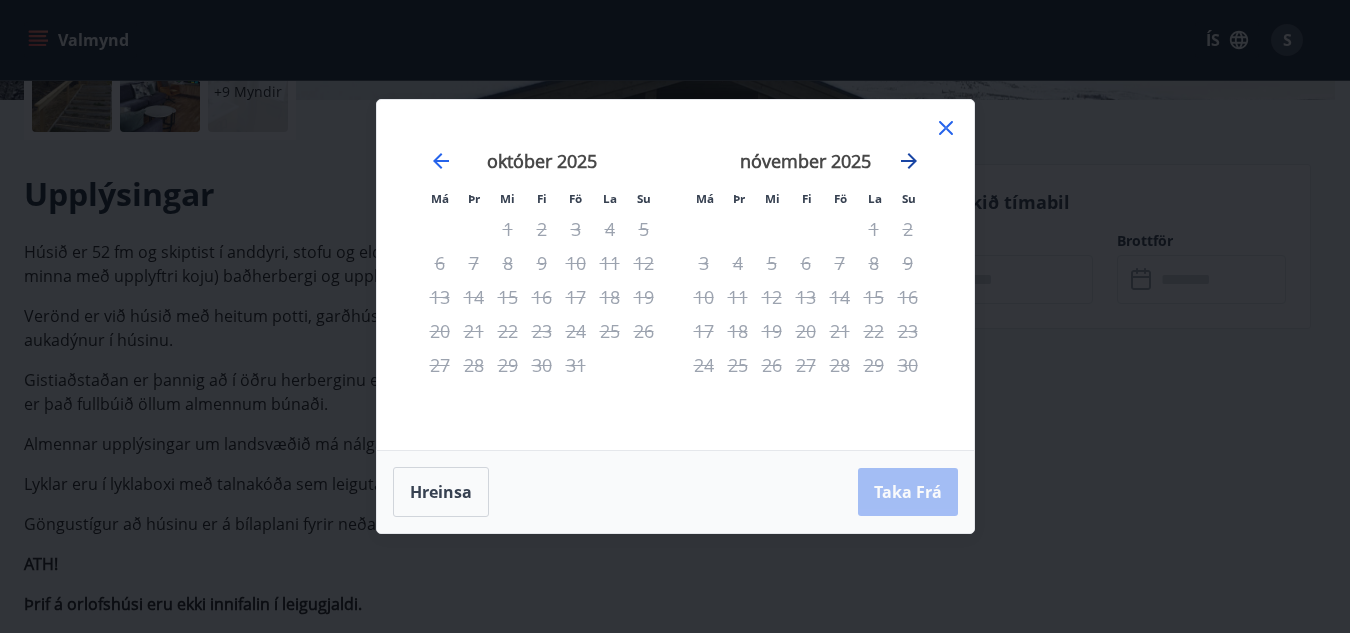 click 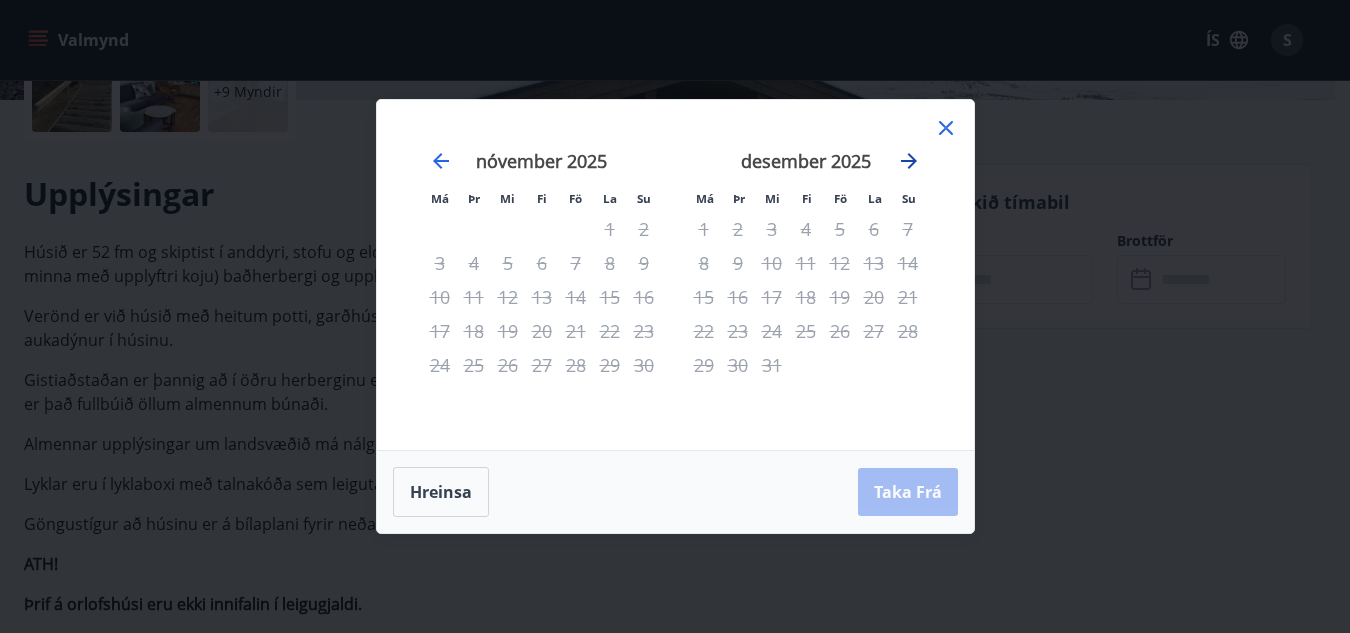 click 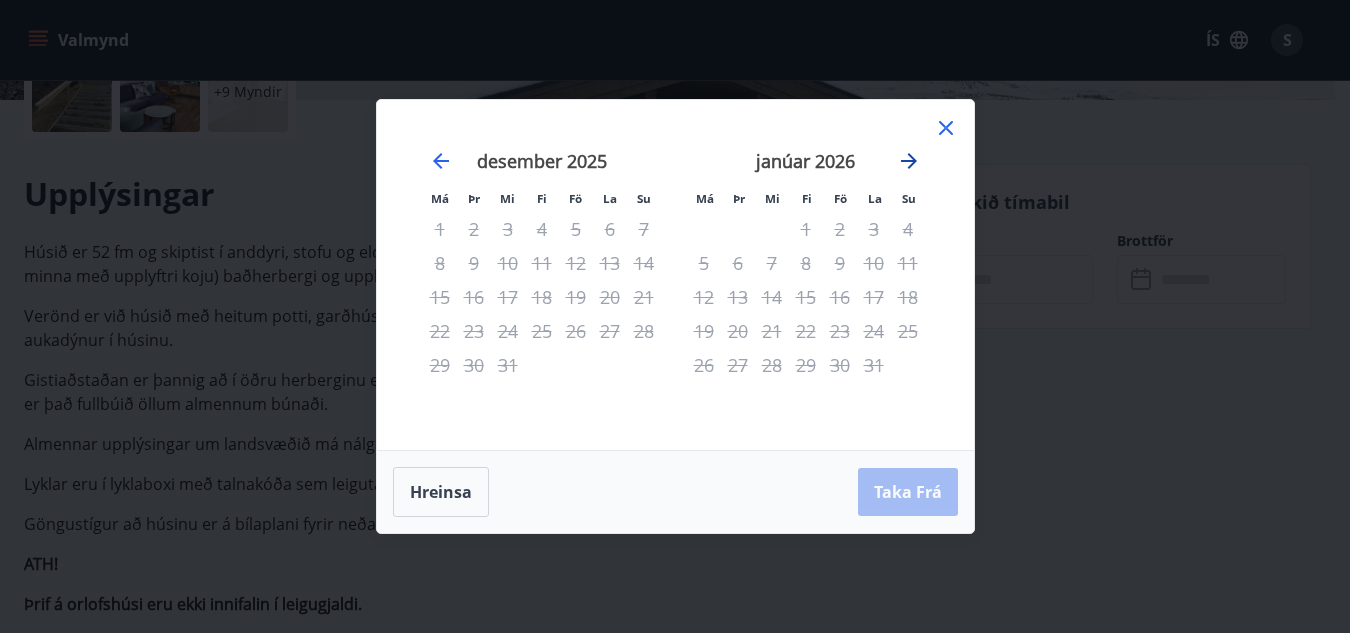 click 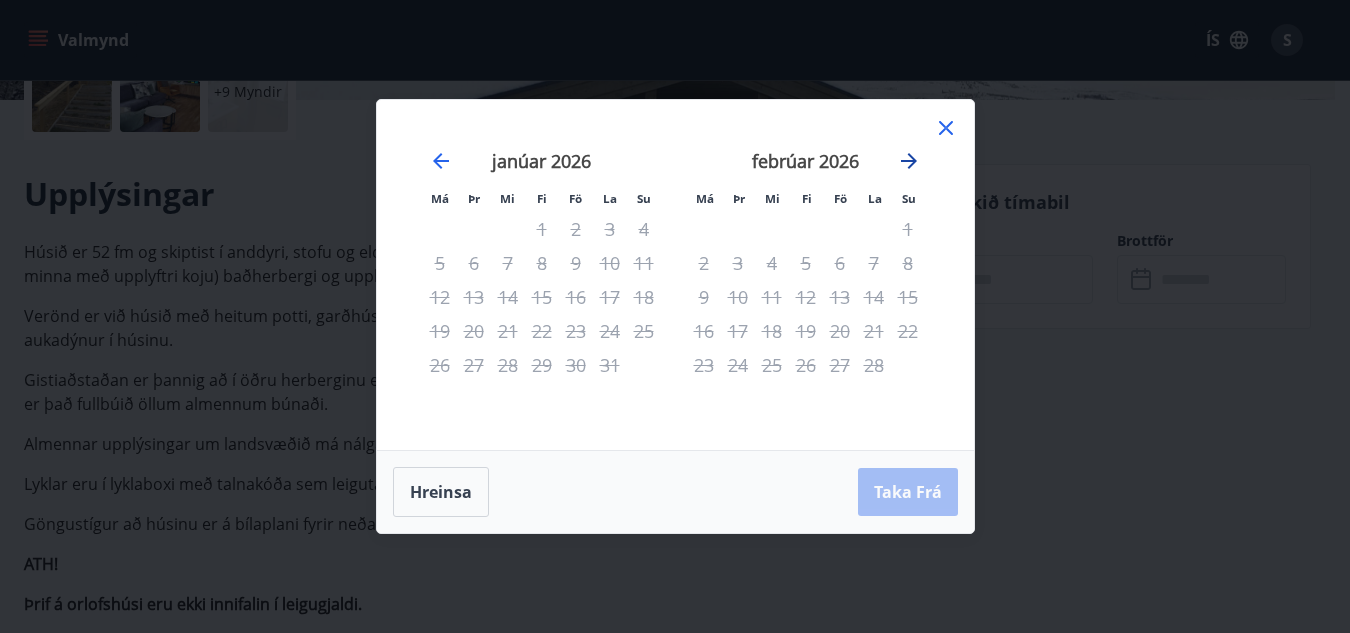 click 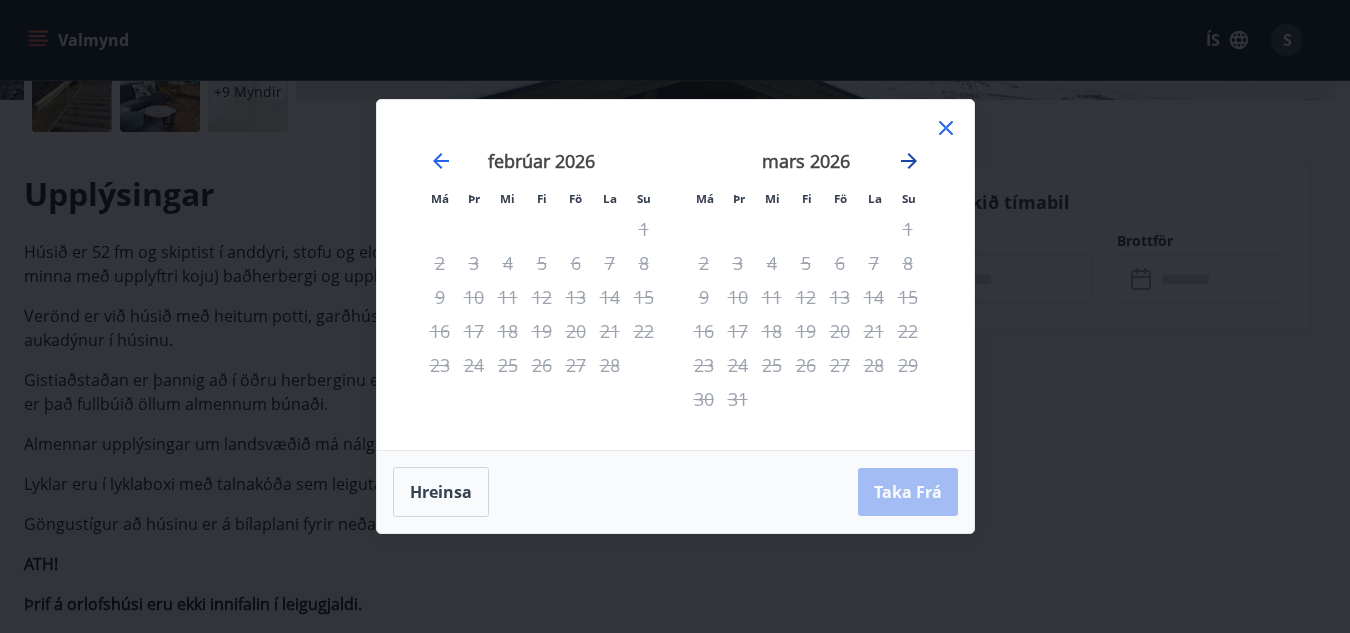 click 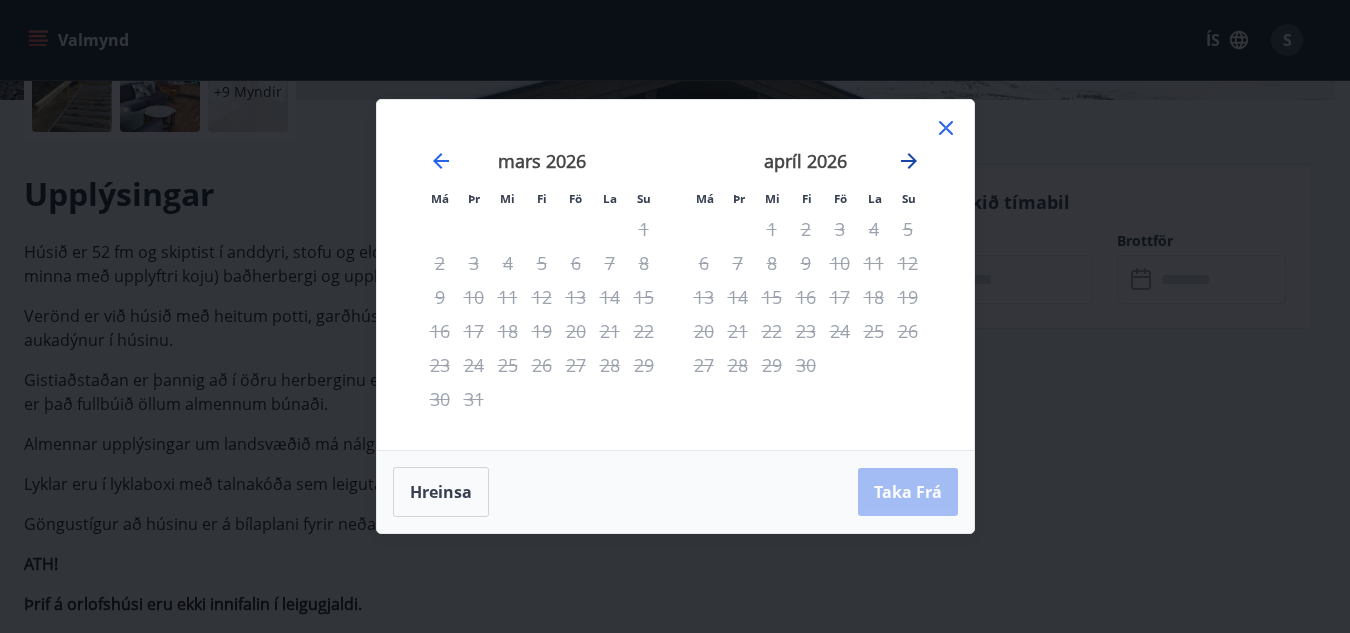 click 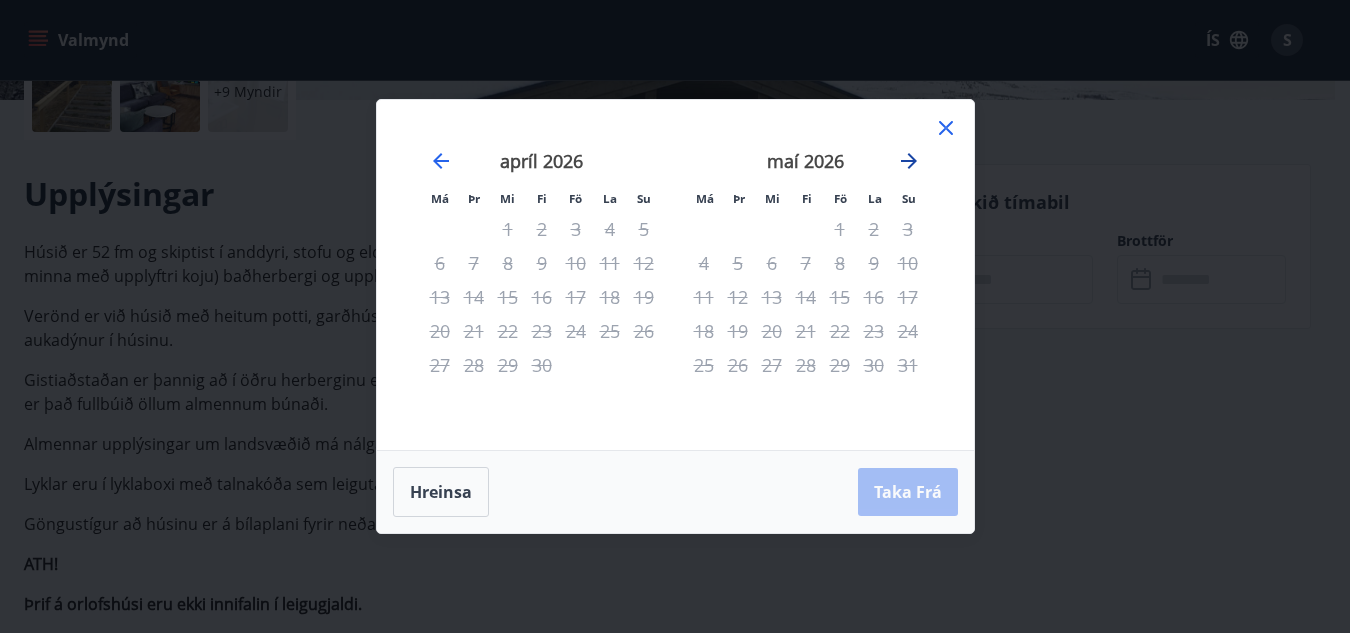 click 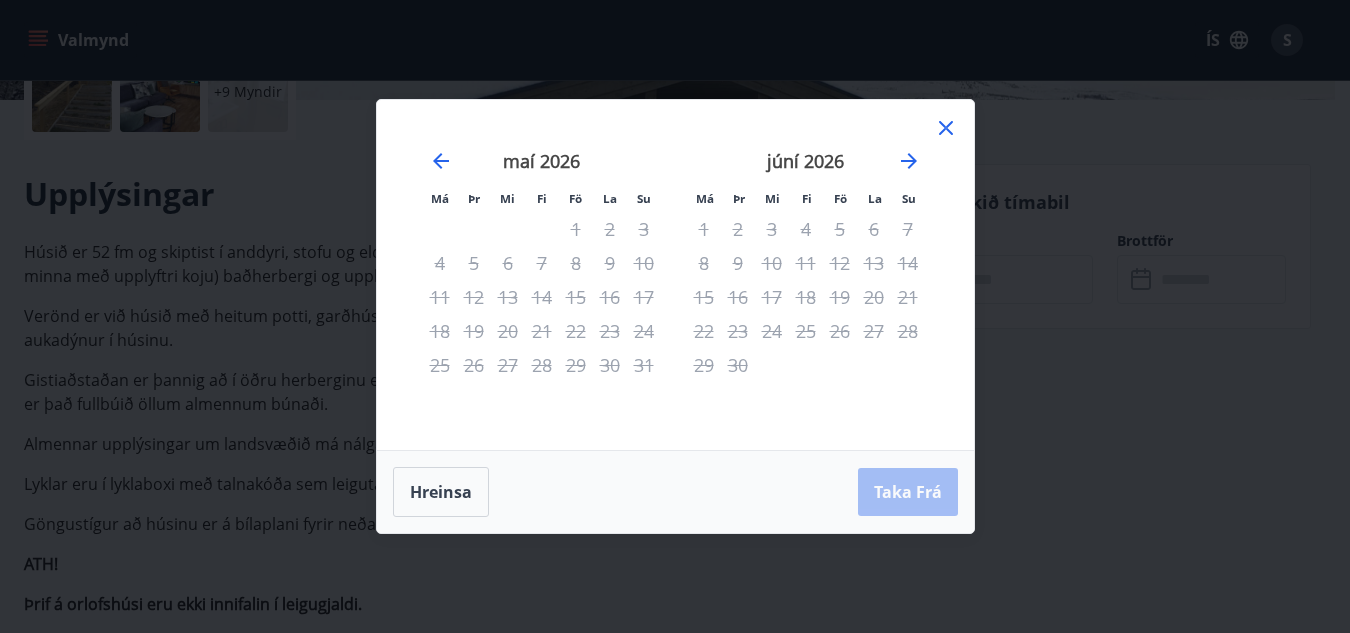 click 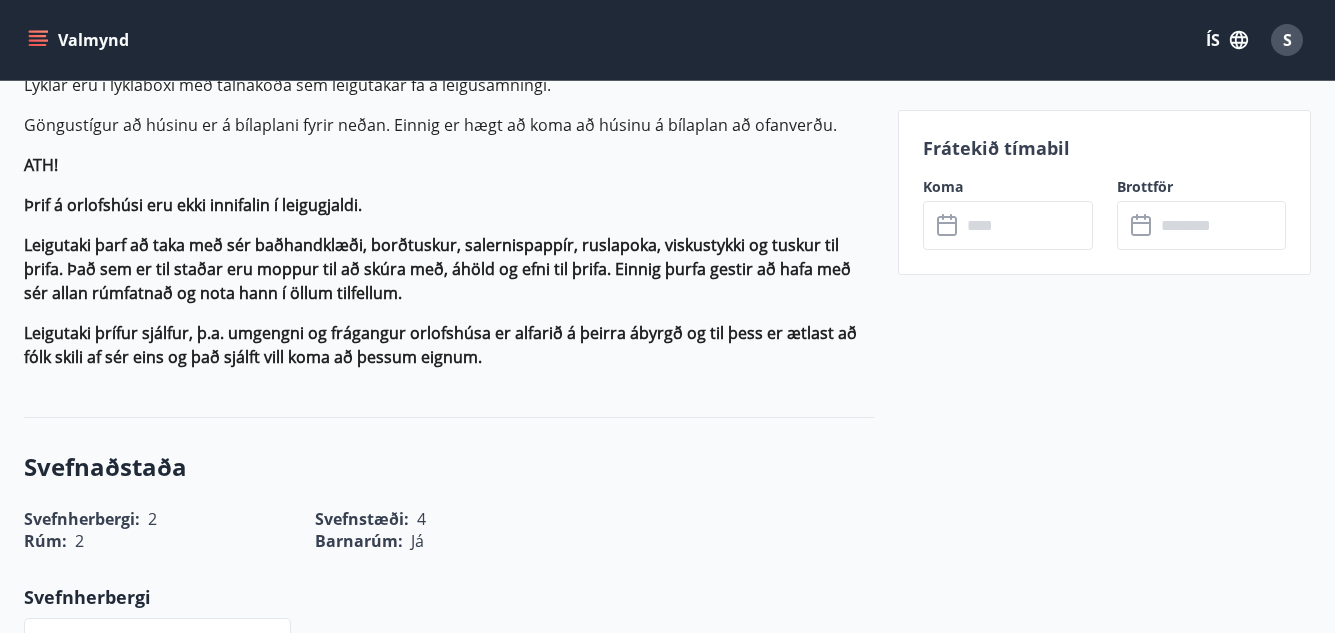 scroll, scrollTop: 1100, scrollLeft: 0, axis: vertical 